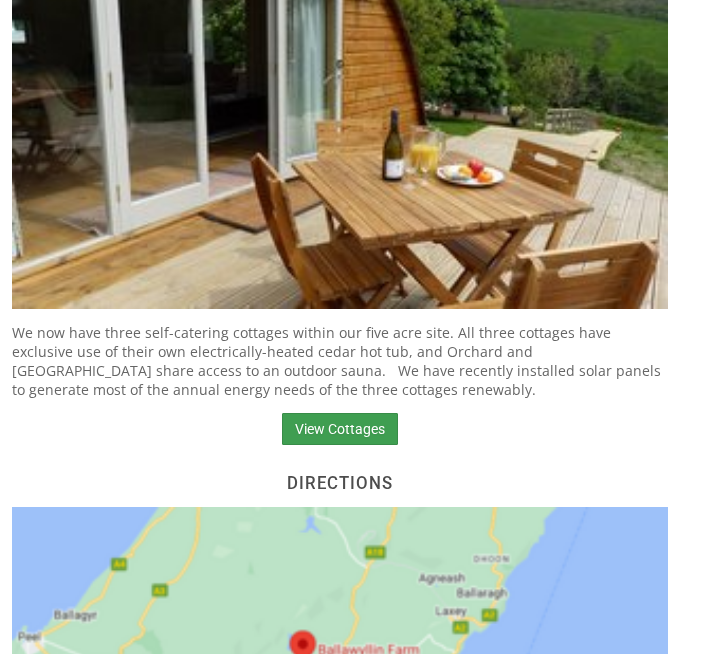 scroll, scrollTop: 744, scrollLeft: 0, axis: vertical 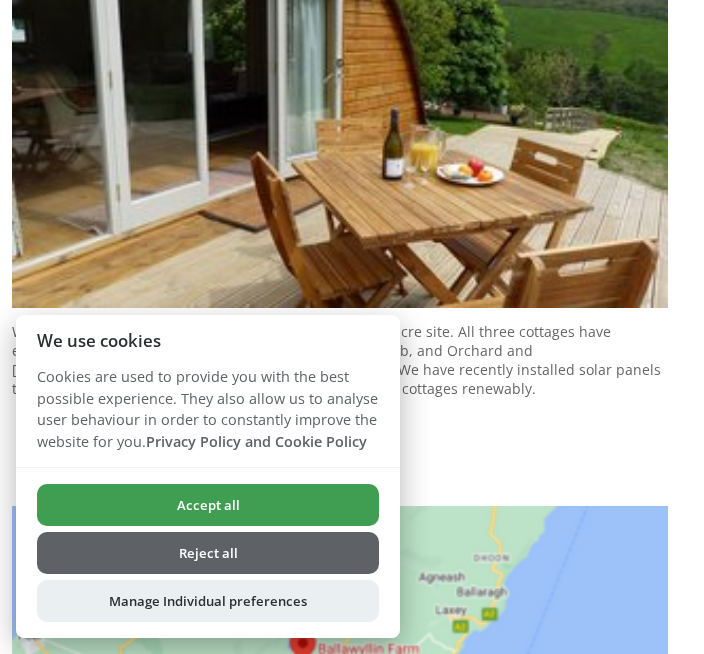 click on "Accept all" at bounding box center (208, 505) 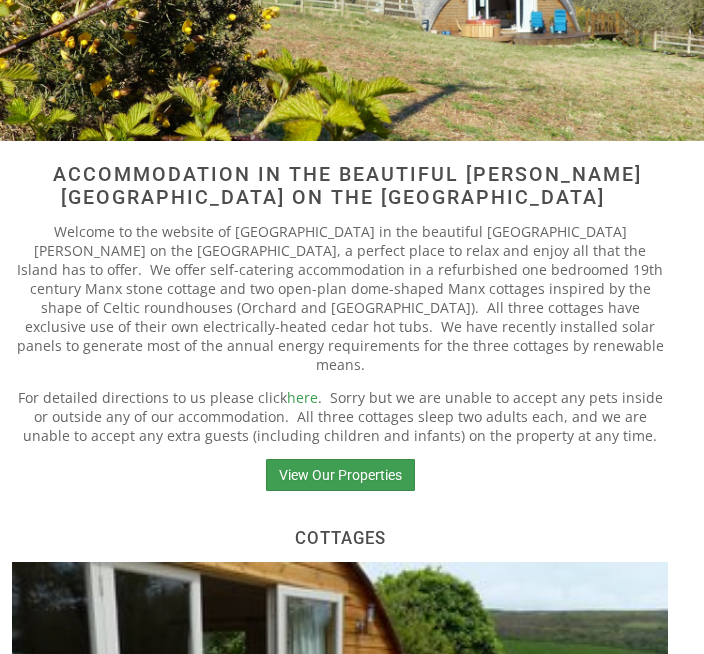 click on "View Our Properties" at bounding box center (340, 476) 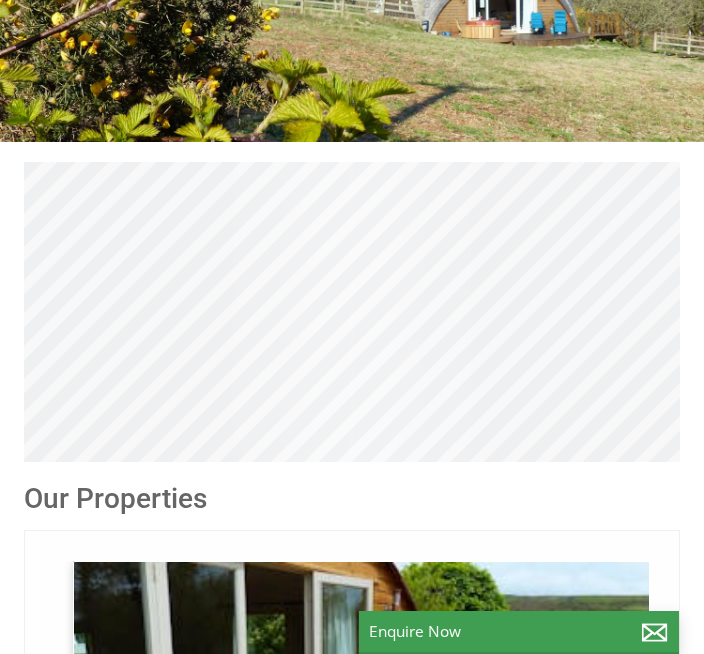 scroll, scrollTop: 0, scrollLeft: 0, axis: both 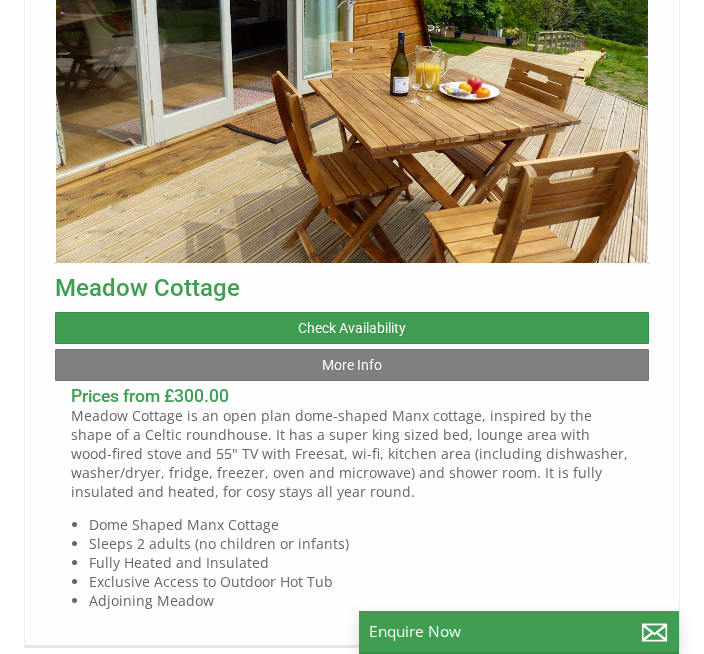 click on "Check Availability" at bounding box center [352, 328] 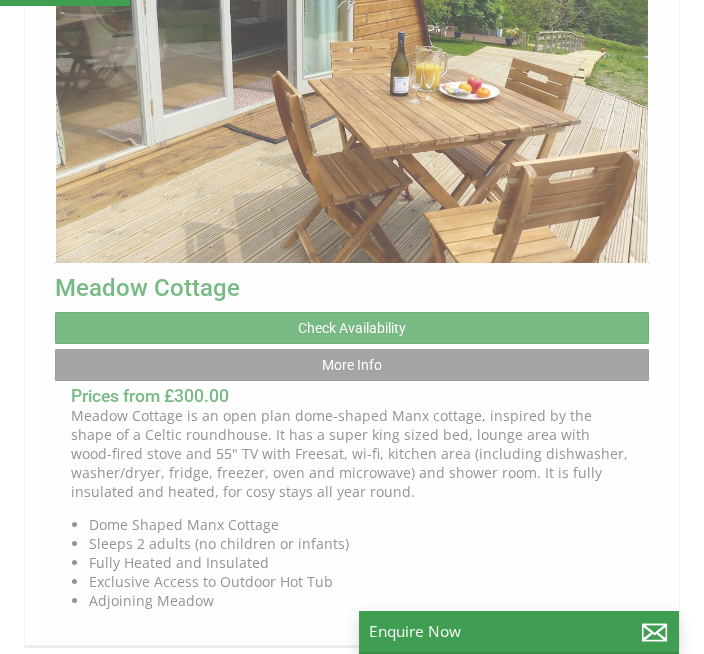 click on "Check Availability" at bounding box center [352, 328] 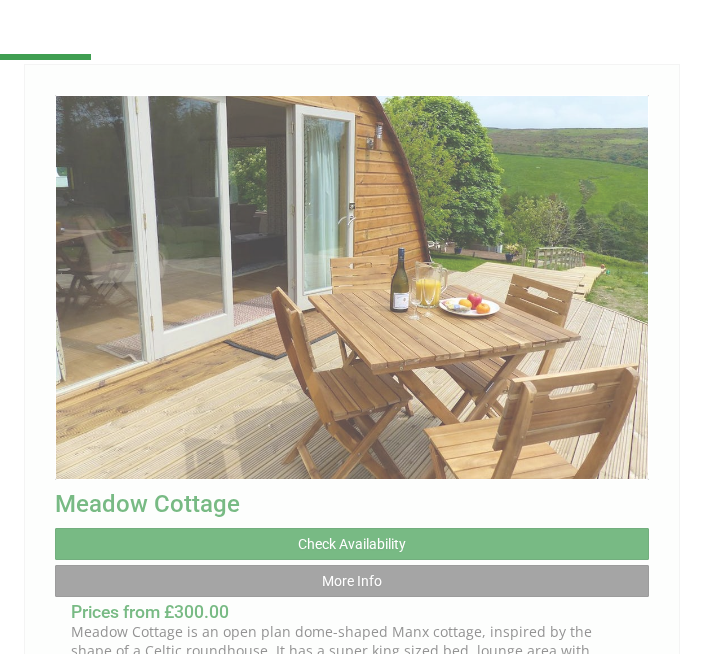 scroll, scrollTop: 467, scrollLeft: 0, axis: vertical 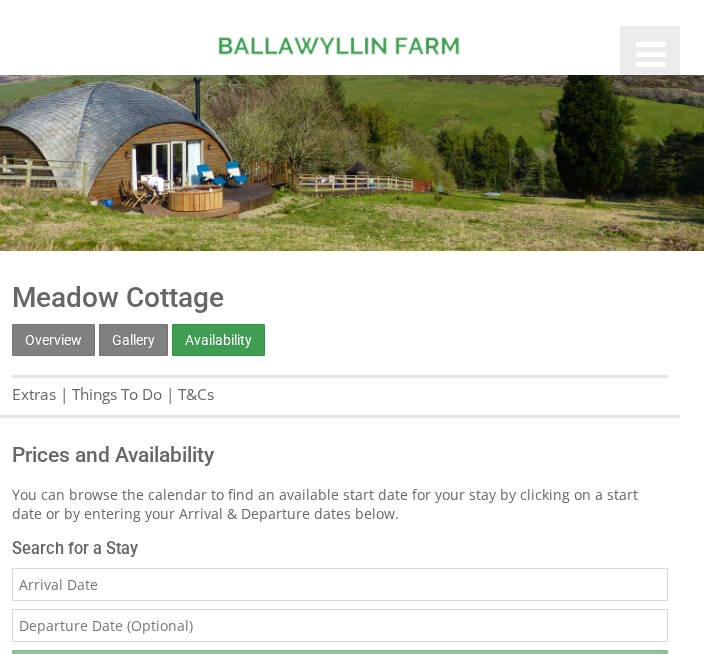 click on "Date" at bounding box center [340, 584] 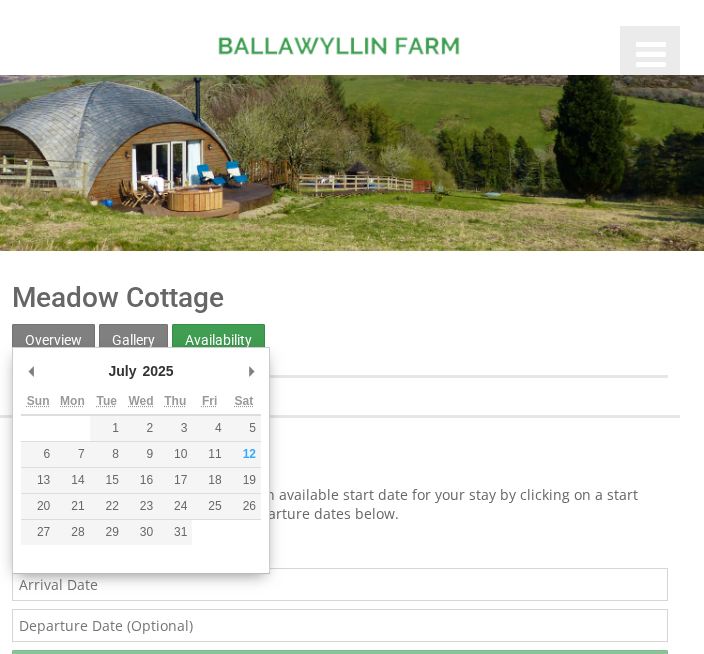 scroll, scrollTop: 26, scrollLeft: 0, axis: vertical 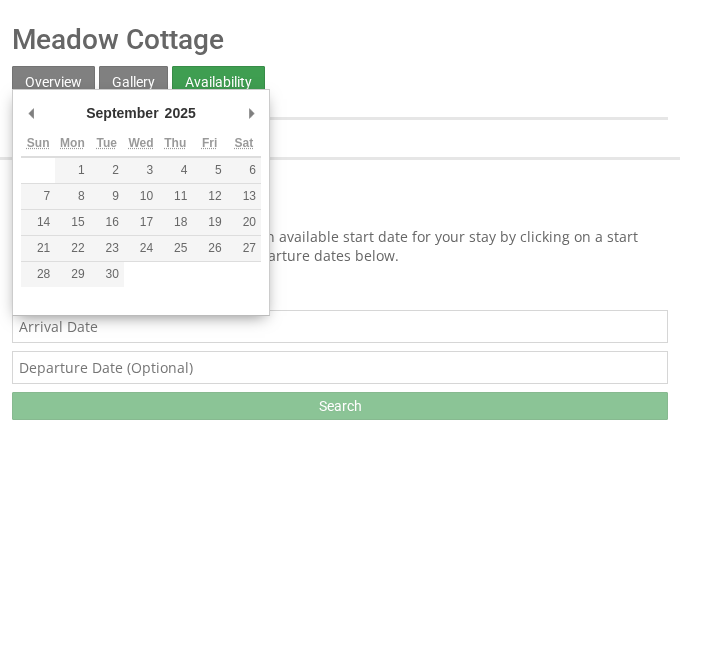 type on "[DATE]" 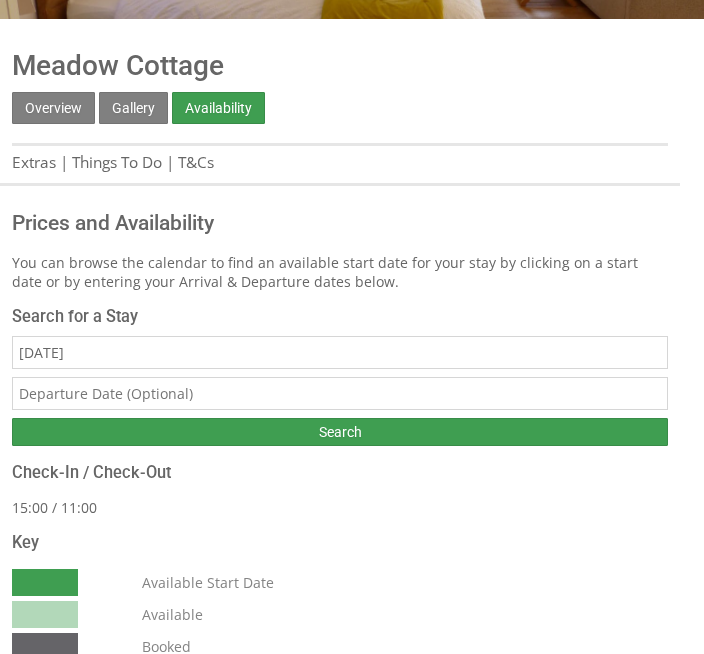 scroll, scrollTop: 234, scrollLeft: 0, axis: vertical 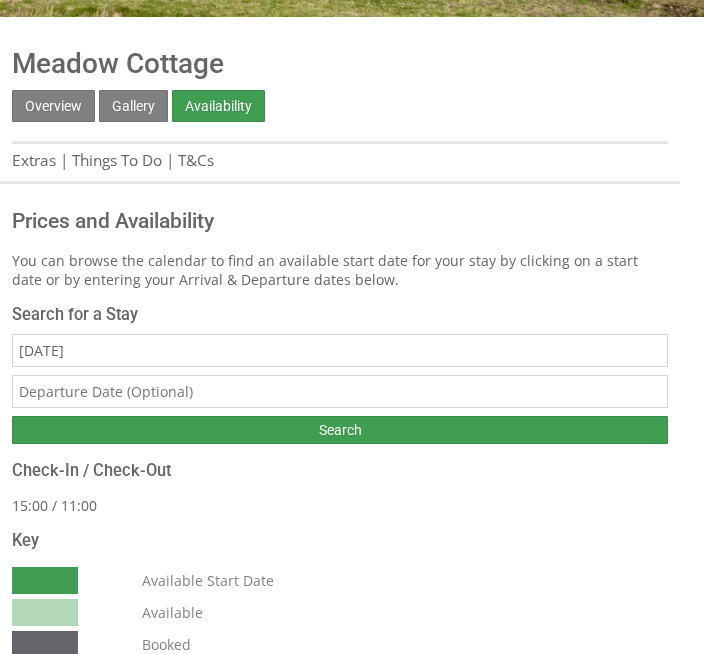 click at bounding box center (340, 391) 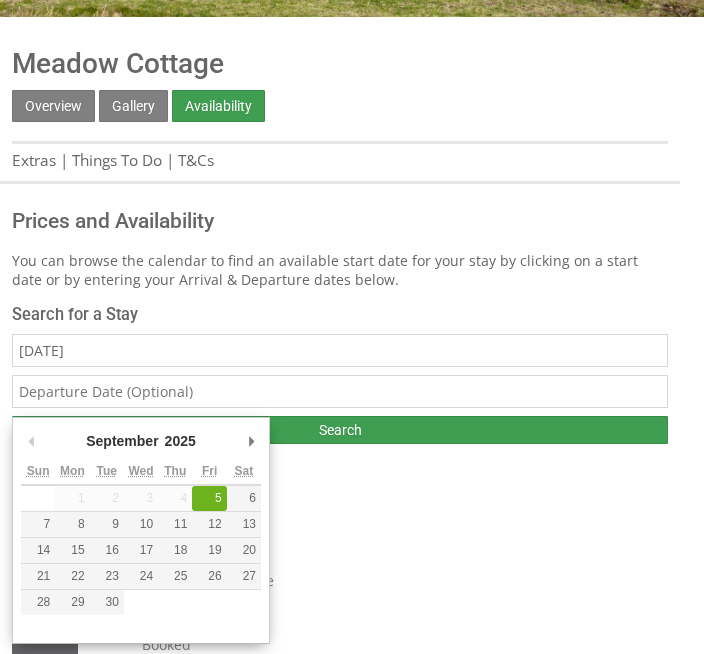 scroll, scrollTop: 233, scrollLeft: 0, axis: vertical 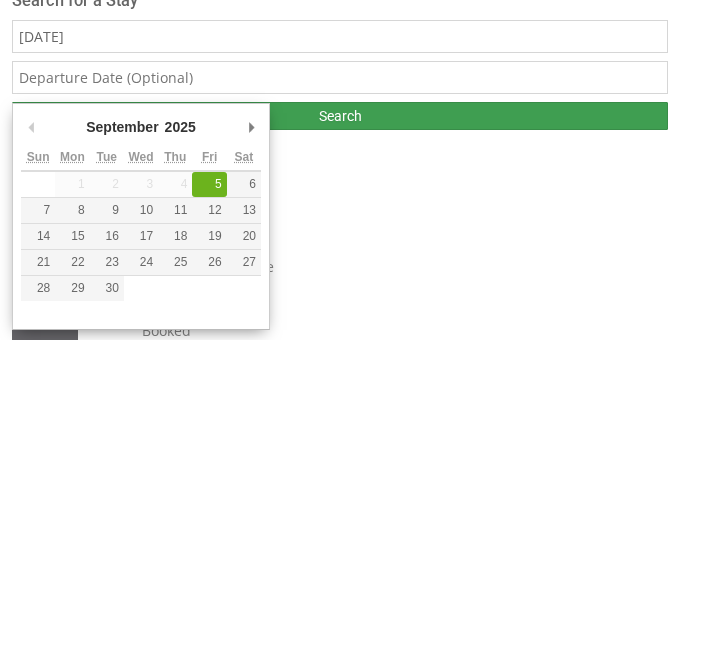 type on "[DATE]" 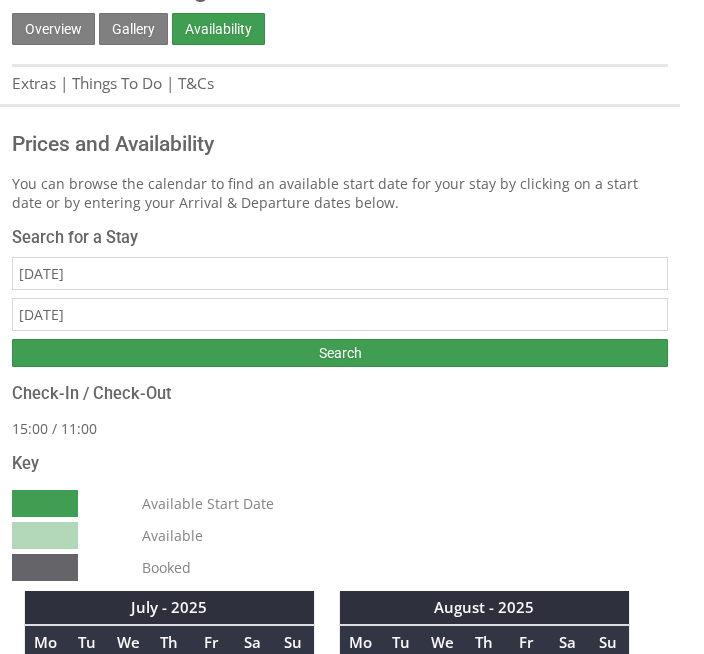 scroll, scrollTop: 312, scrollLeft: 0, axis: vertical 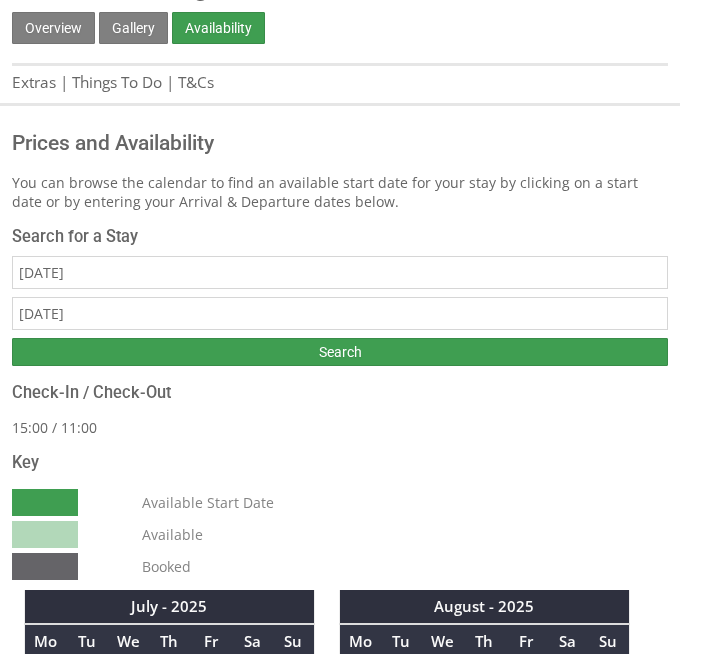 click on "Search" at bounding box center (340, 352) 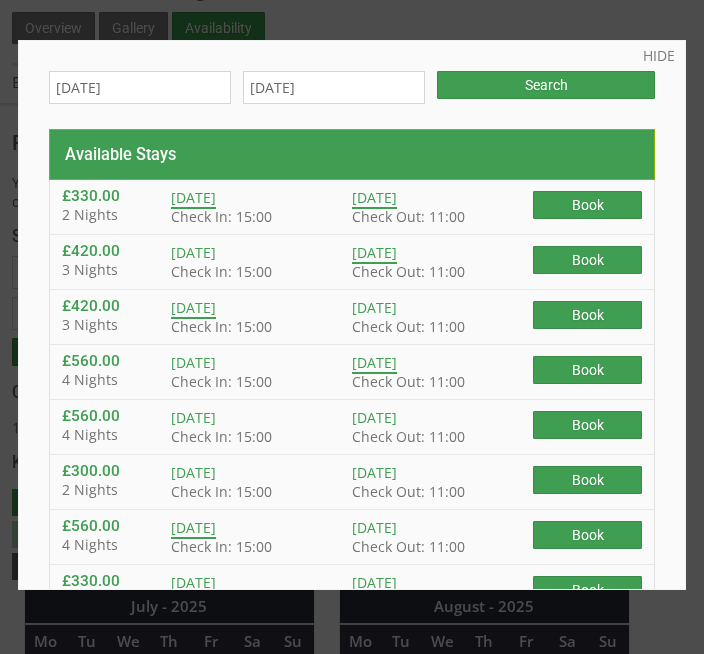 click on "Book" at bounding box center (587, 205) 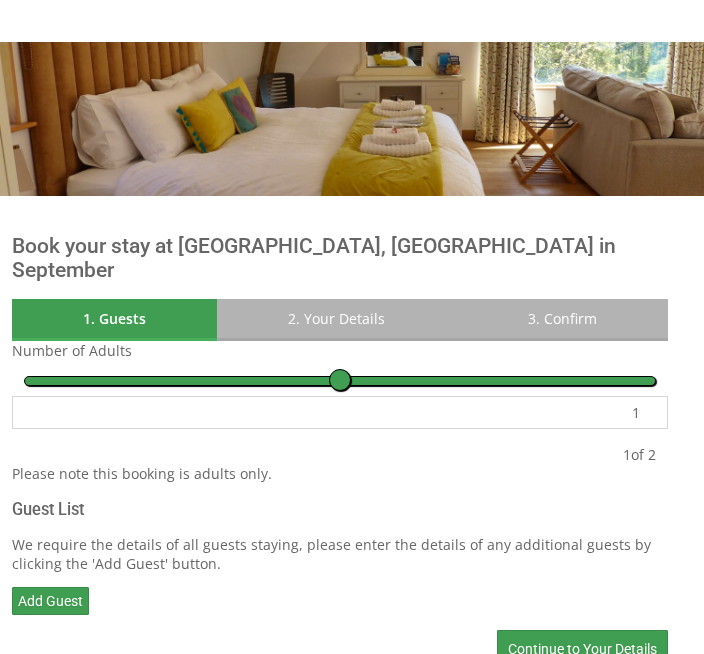 scroll, scrollTop: 53, scrollLeft: 0, axis: vertical 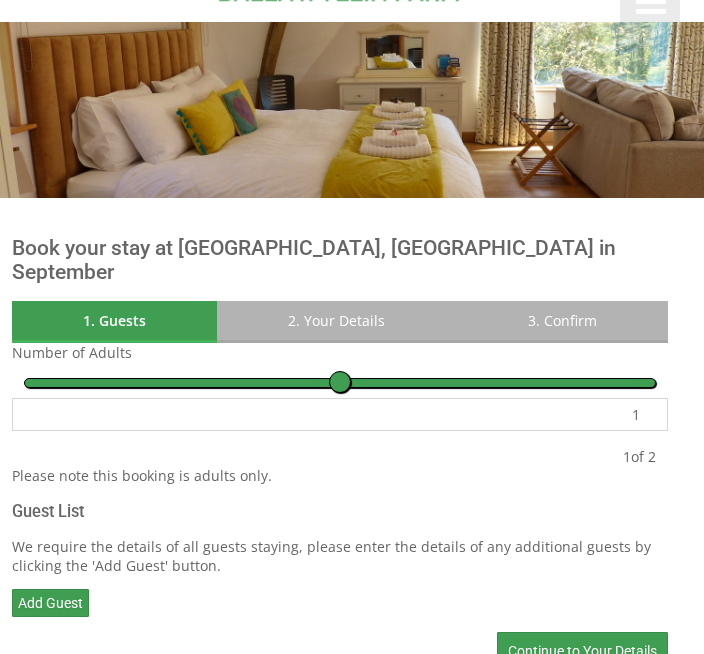 click on "1" at bounding box center [340, 414] 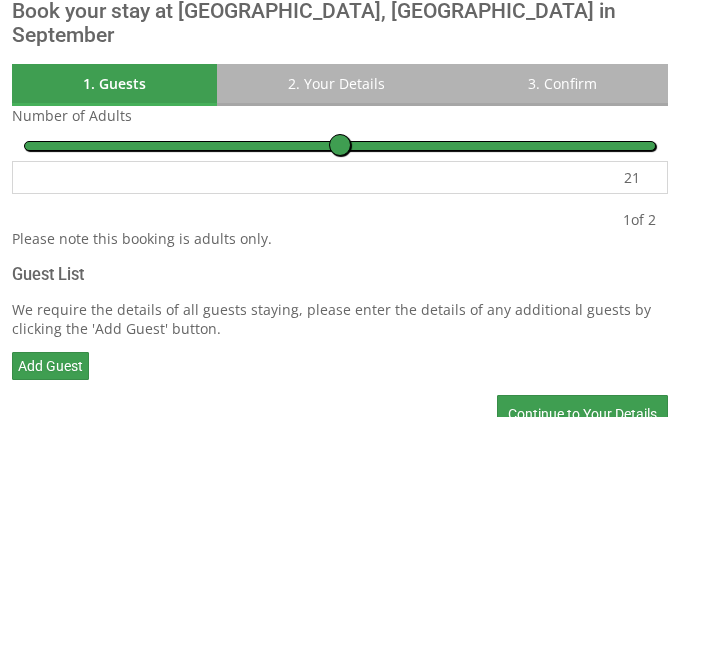 type on "1" 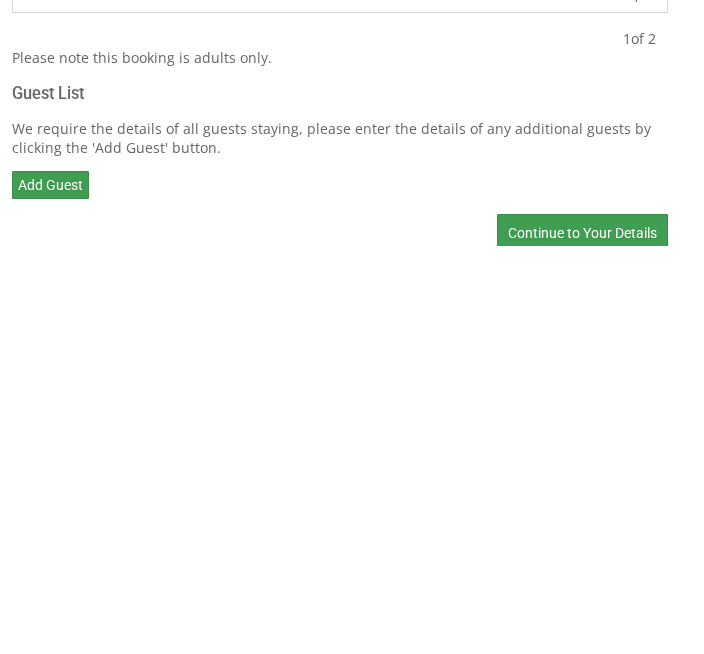 click on "Add Guest" at bounding box center (50, 593) 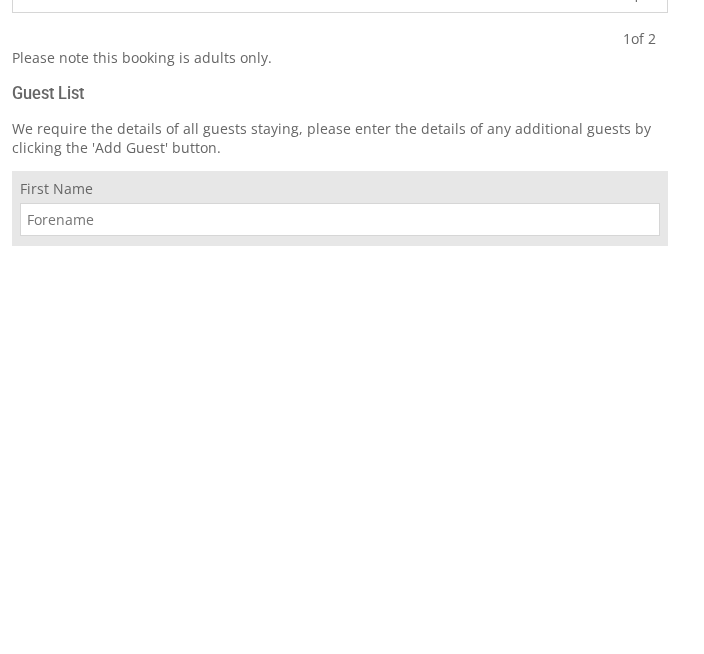 scroll, scrollTop: 472, scrollLeft: 0, axis: vertical 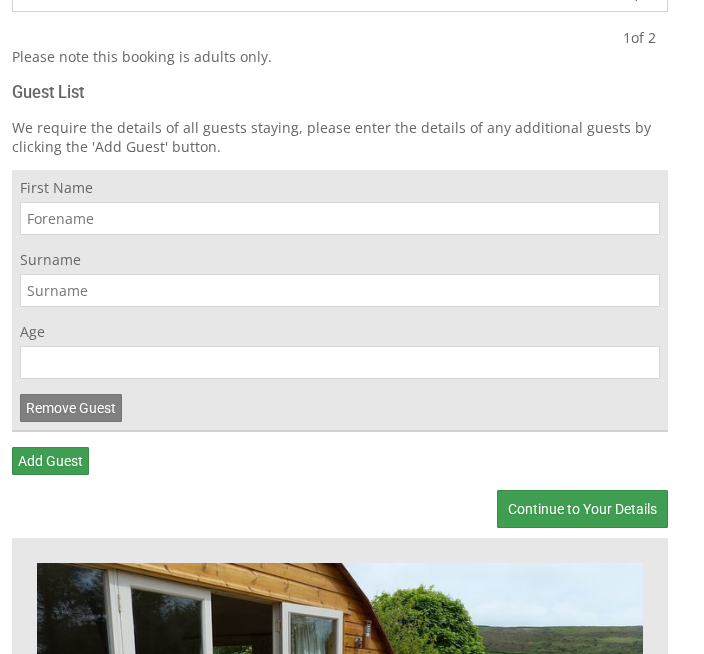 click on "First Name" at bounding box center [340, 218] 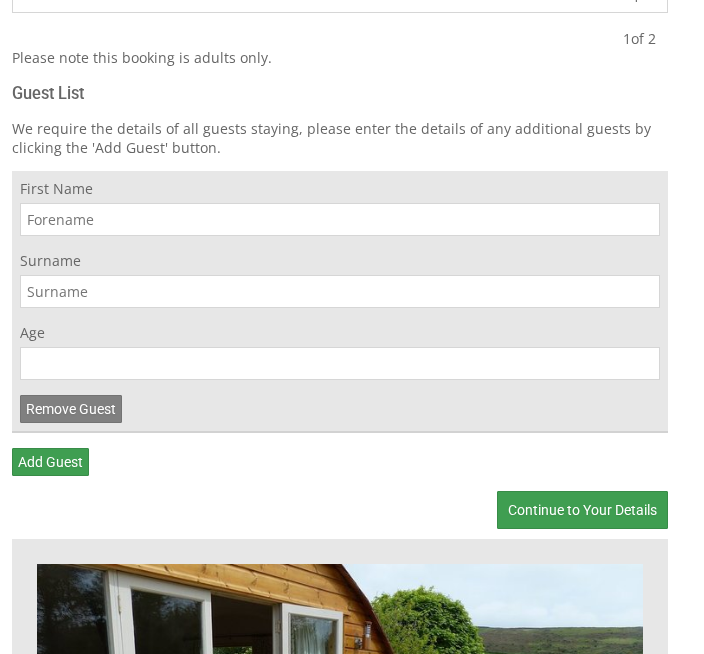 type on "T" 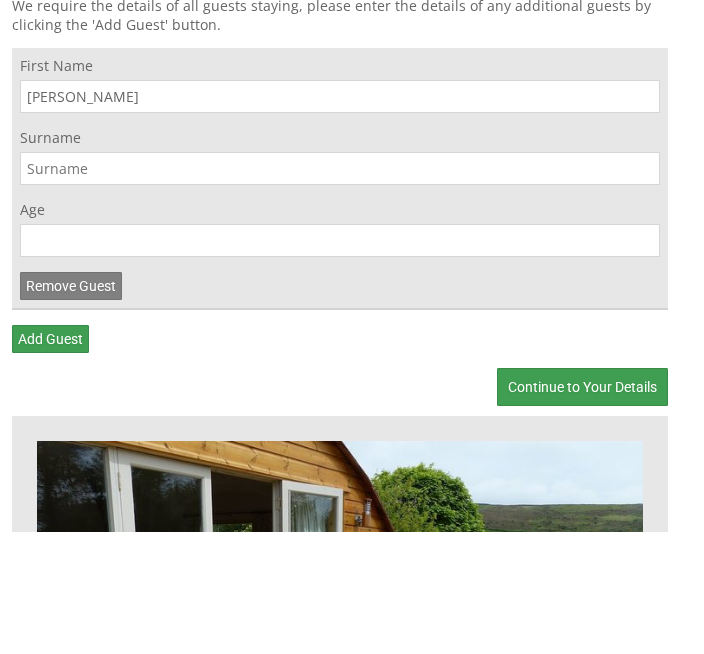 type on "[PERSON_NAME]" 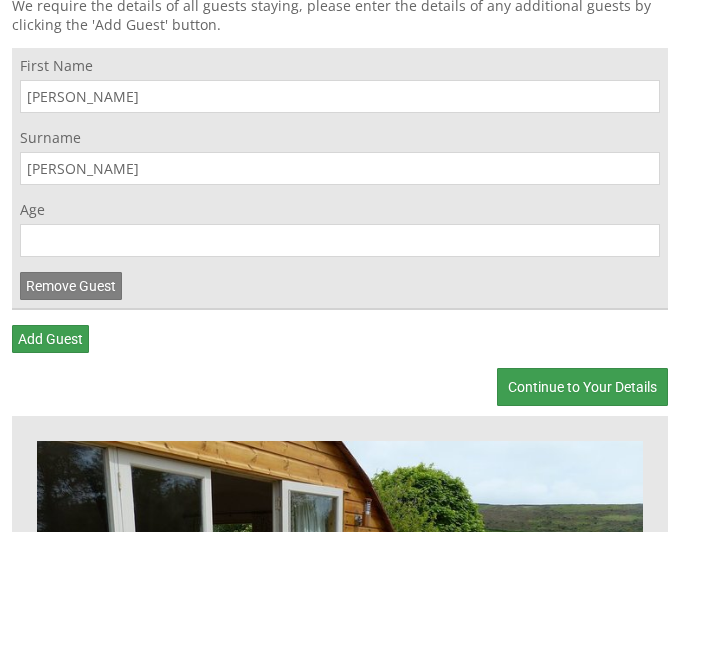 scroll, scrollTop: 594, scrollLeft: 0, axis: vertical 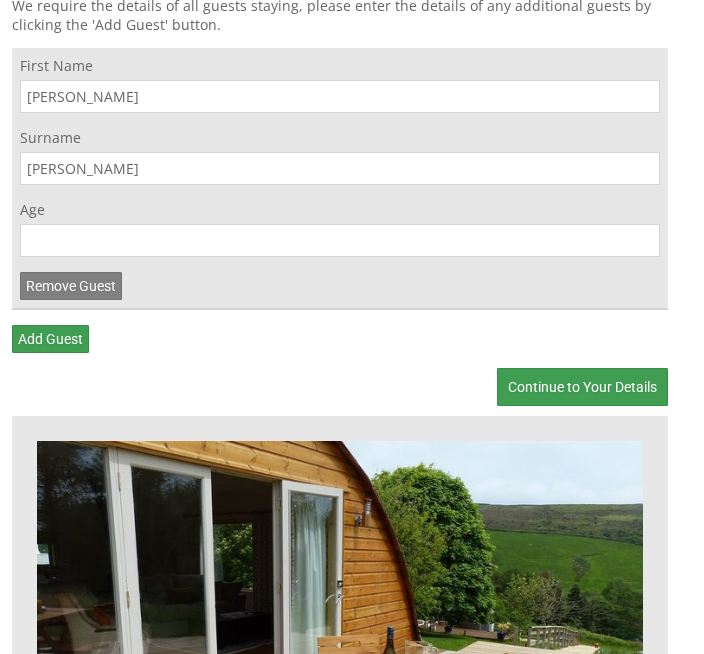 click on "Age" at bounding box center [340, 240] 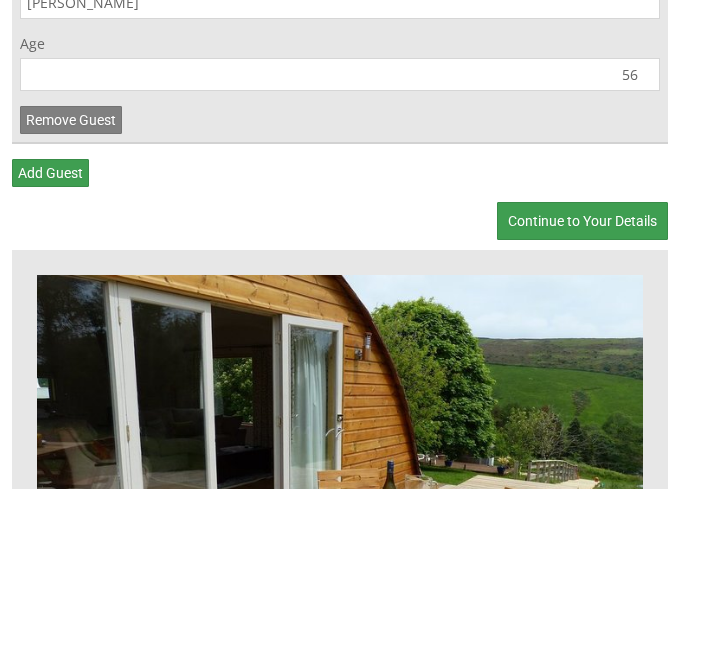 type on "56" 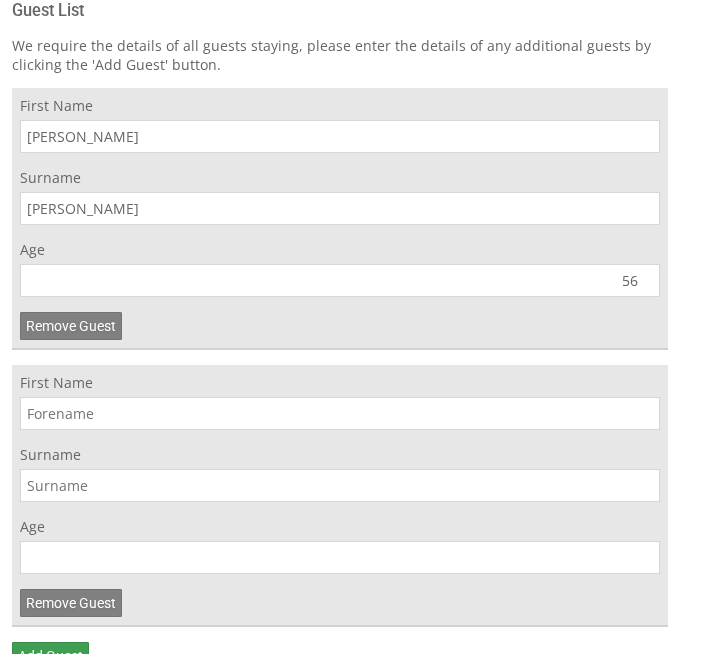 scroll, scrollTop: 558, scrollLeft: 0, axis: vertical 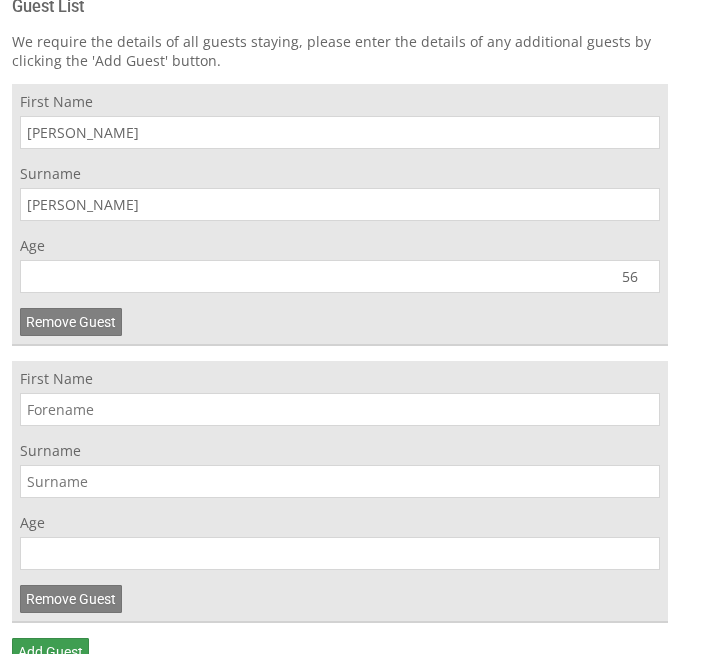 click on "First Name" at bounding box center (340, 409) 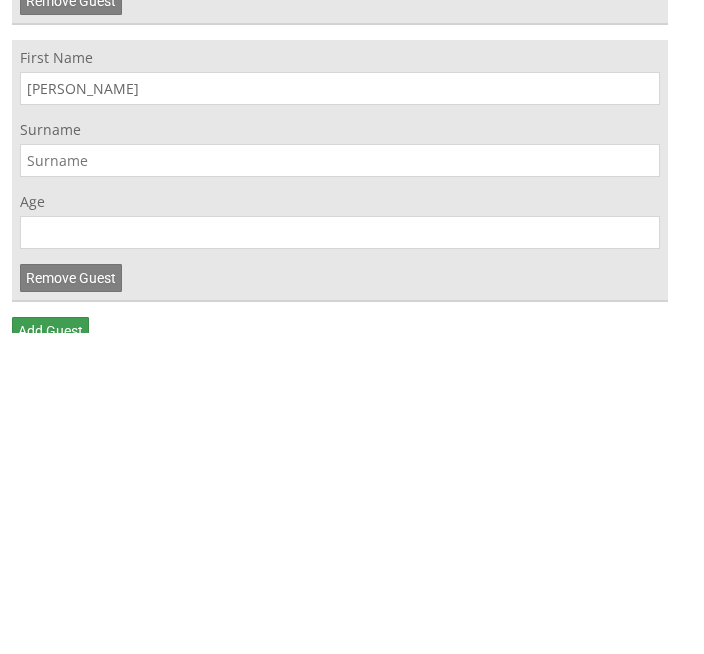 type on "[PERSON_NAME]" 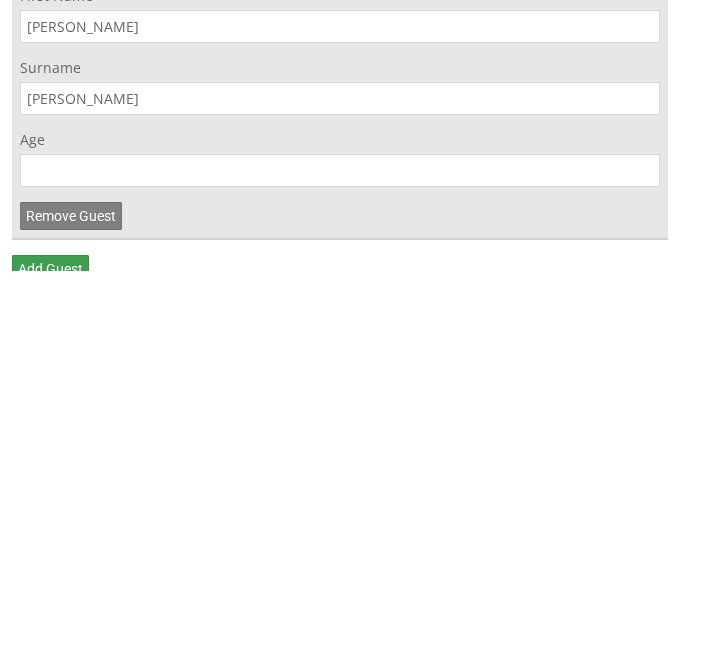 type on "[PERSON_NAME]" 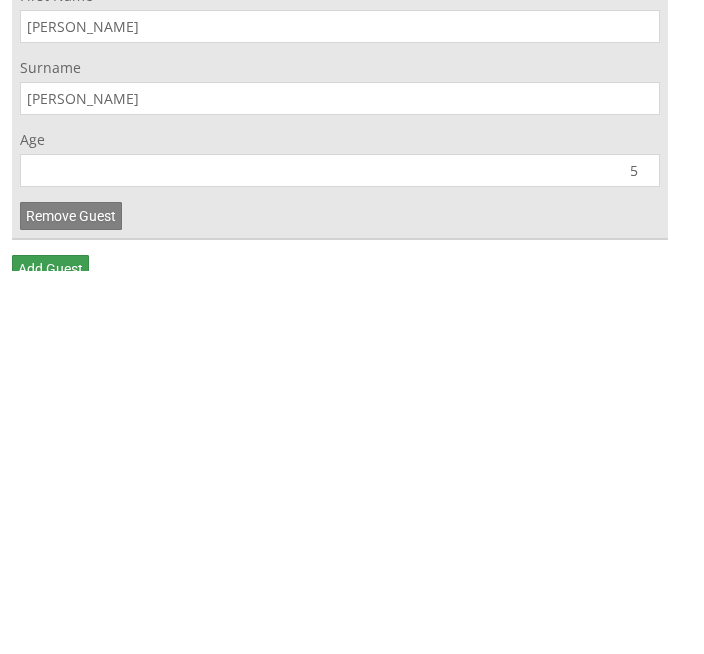 type on "56" 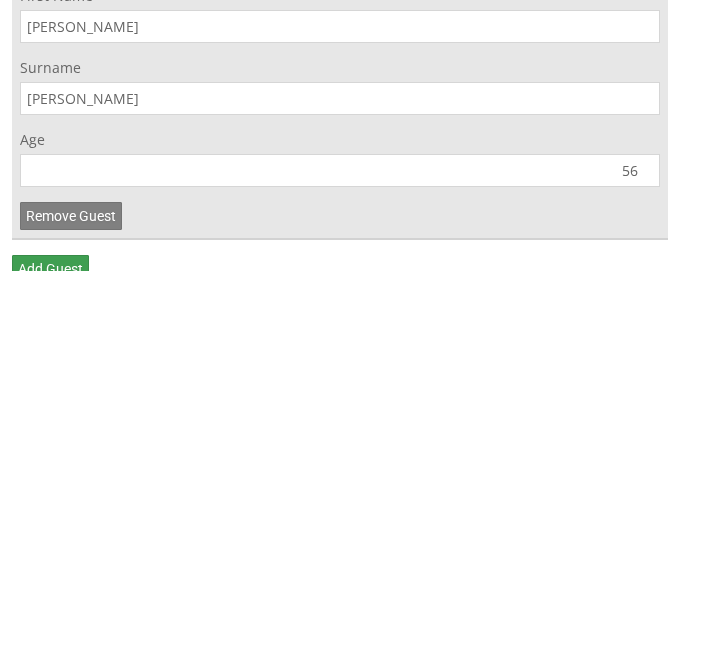 click on "56" at bounding box center [340, 553] 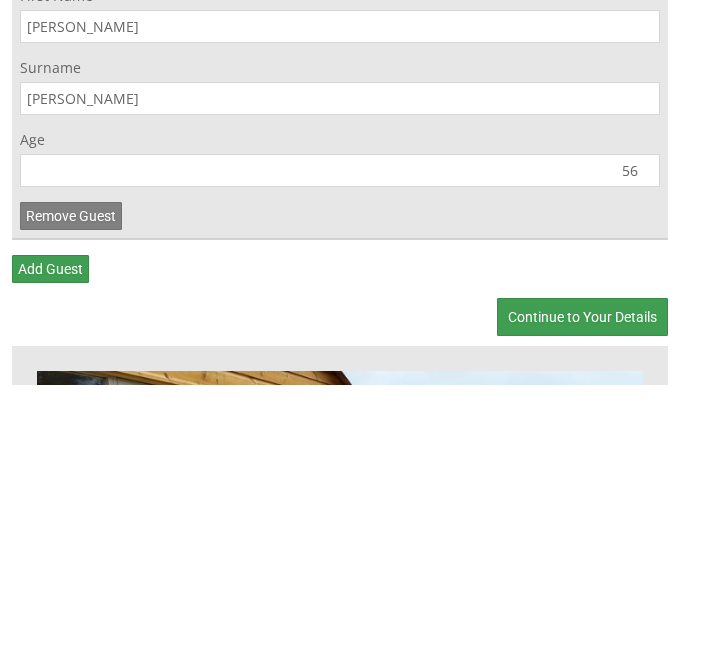scroll, scrollTop: 673, scrollLeft: 0, axis: vertical 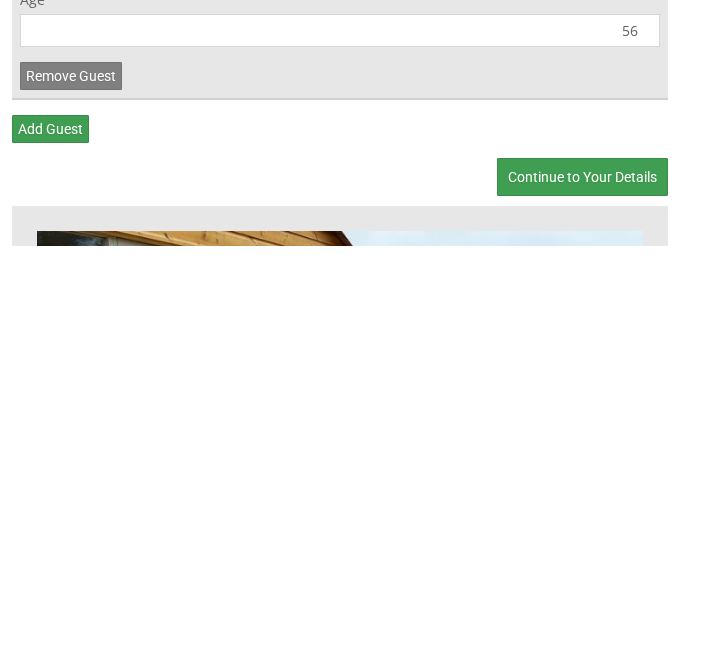 click on "Continue to Your Details" at bounding box center [582, 585] 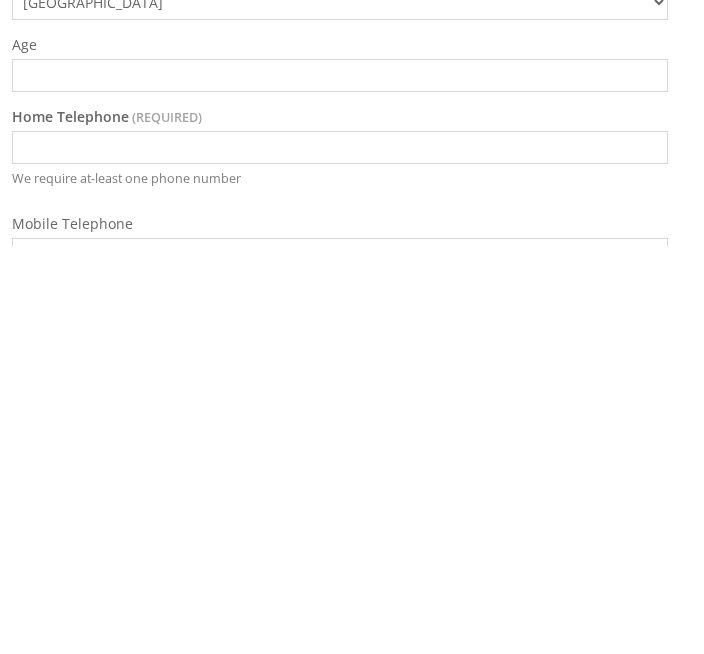 scroll, scrollTop: 307, scrollLeft: 0, axis: vertical 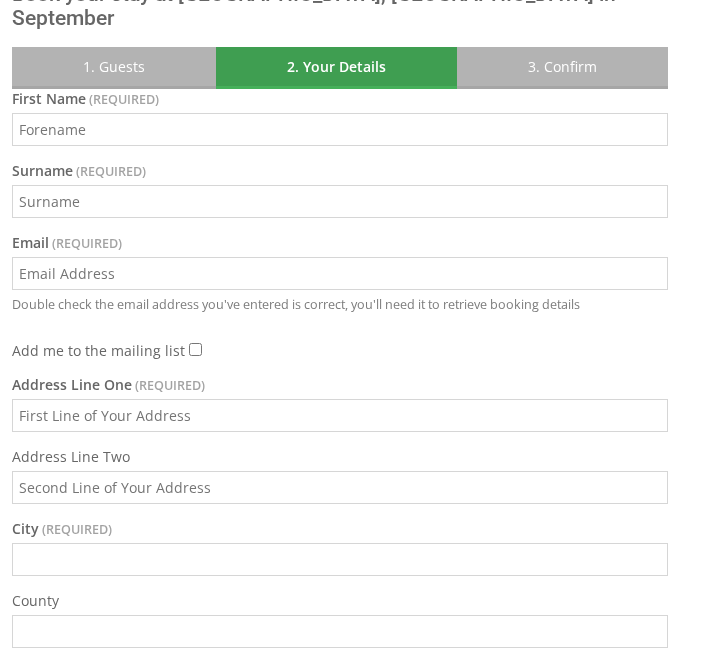 click on "First Name" at bounding box center [340, 129] 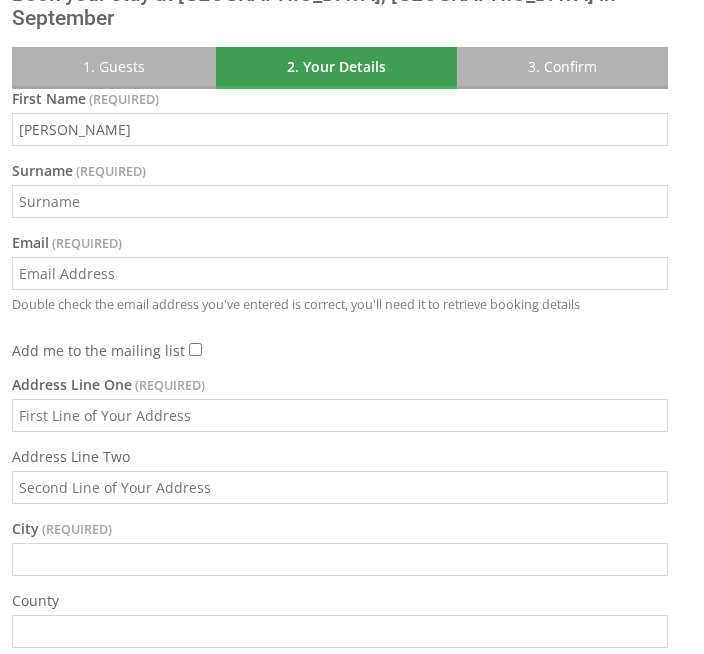 type on "[PERSON_NAME]" 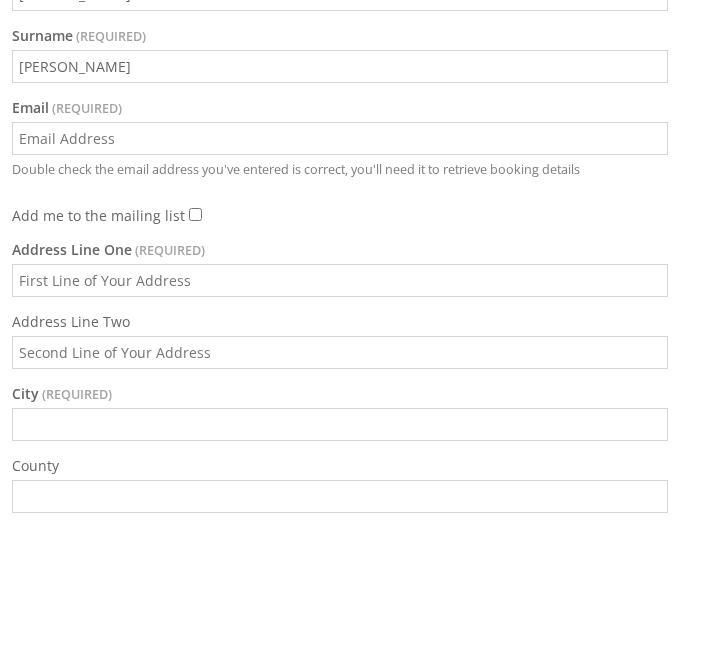 click on "Email" at bounding box center (340, 274) 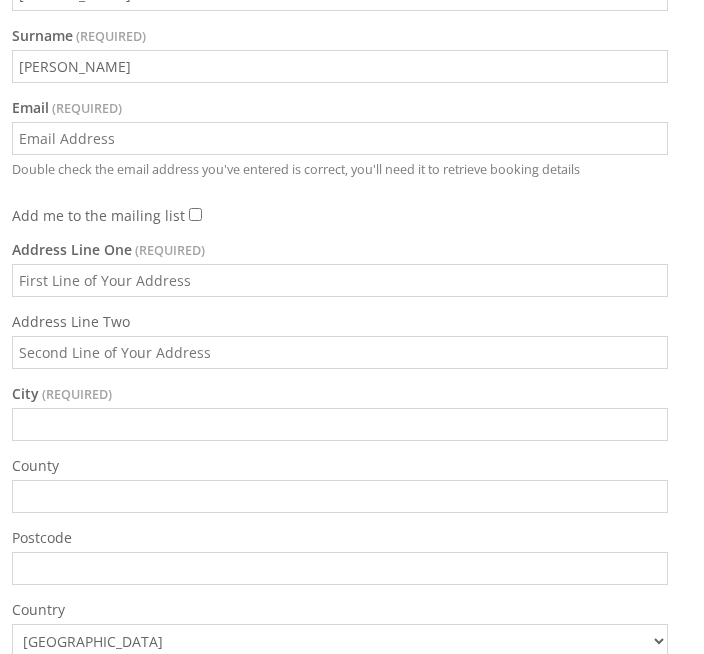 scroll, scrollTop: 441, scrollLeft: 0, axis: vertical 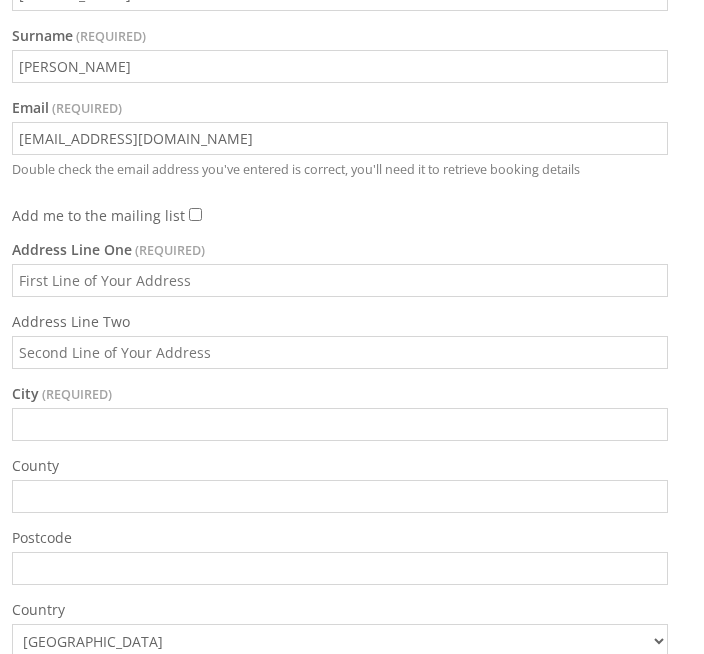 click on "Address Line One" at bounding box center [340, 280] 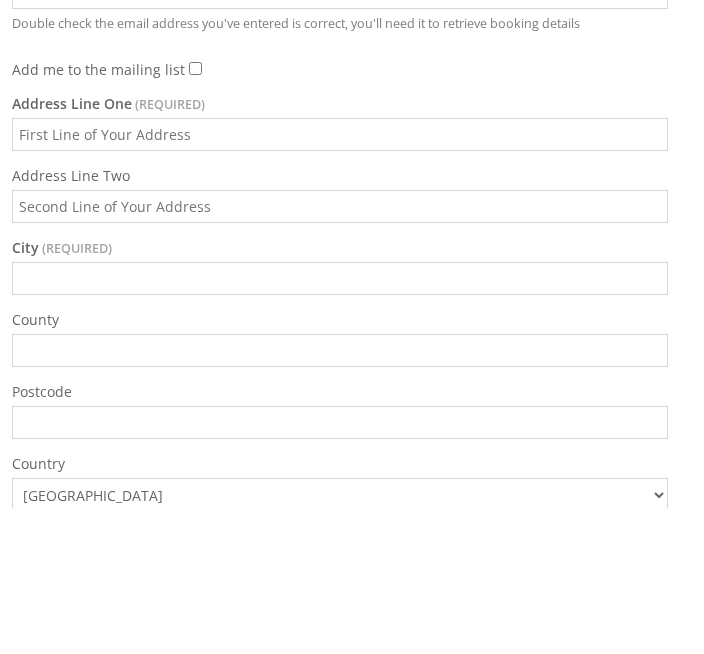 type on "Apt 24" 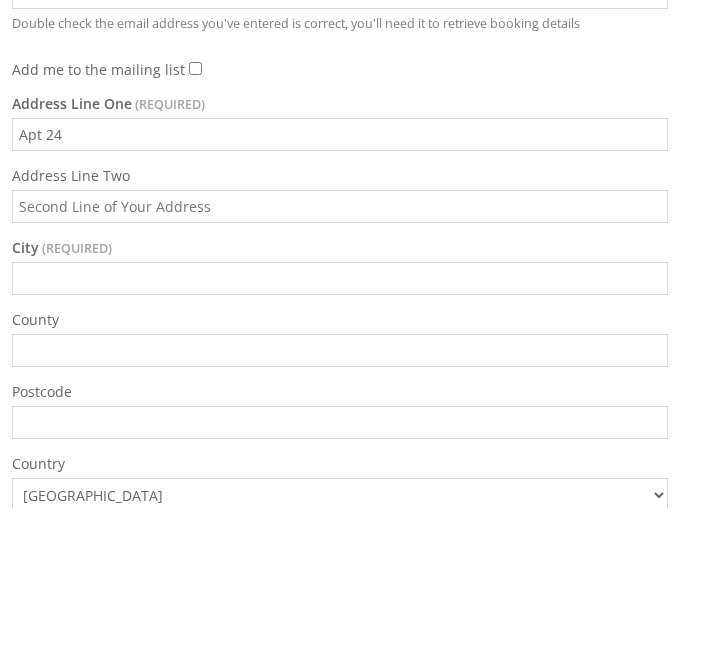 type on "[PERSON_NAME] Close" 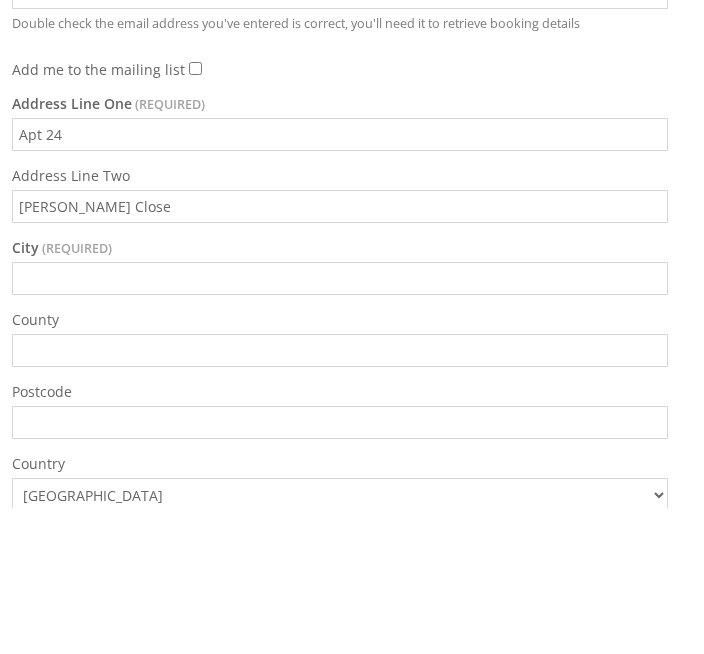 type on "[PERSON_NAME]" 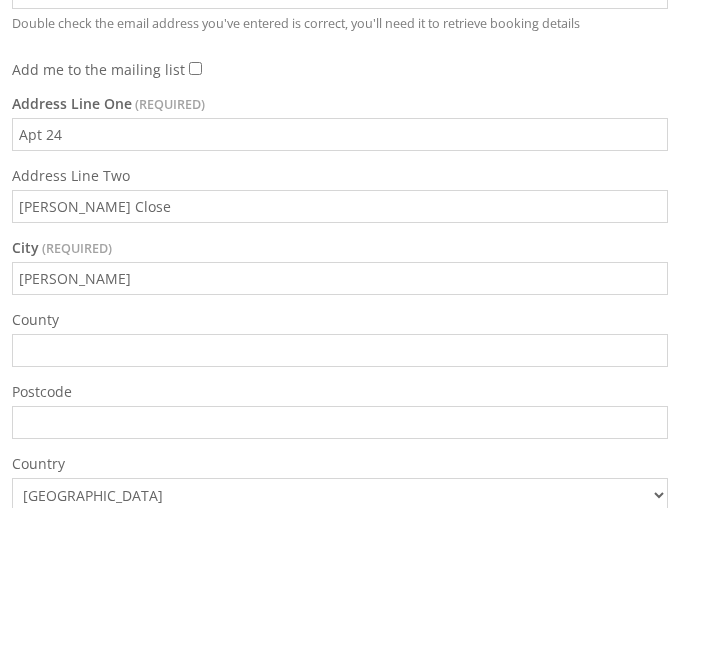 type on "IM2 1BT" 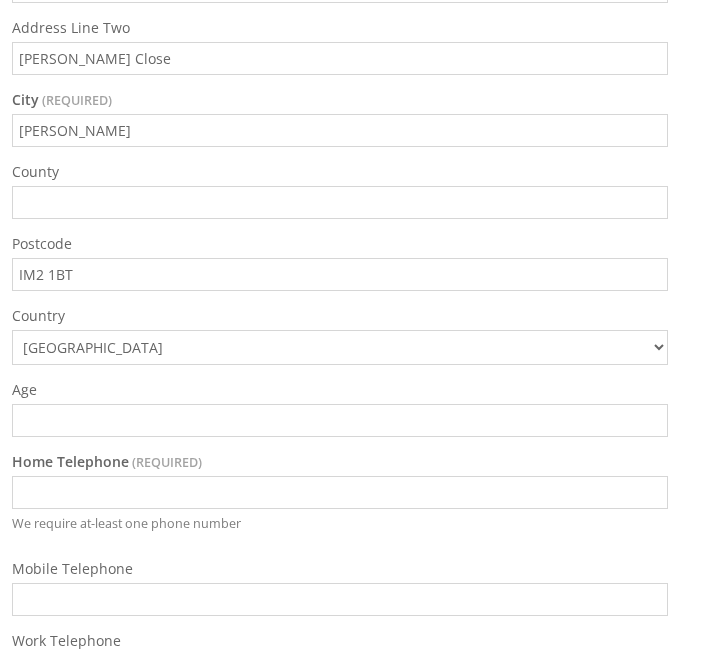 scroll, scrollTop: 736, scrollLeft: 0, axis: vertical 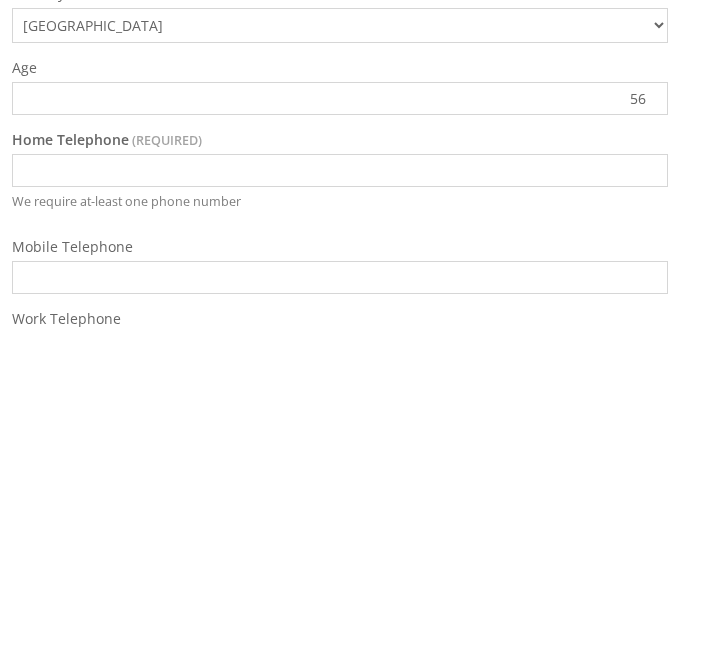 type on "56" 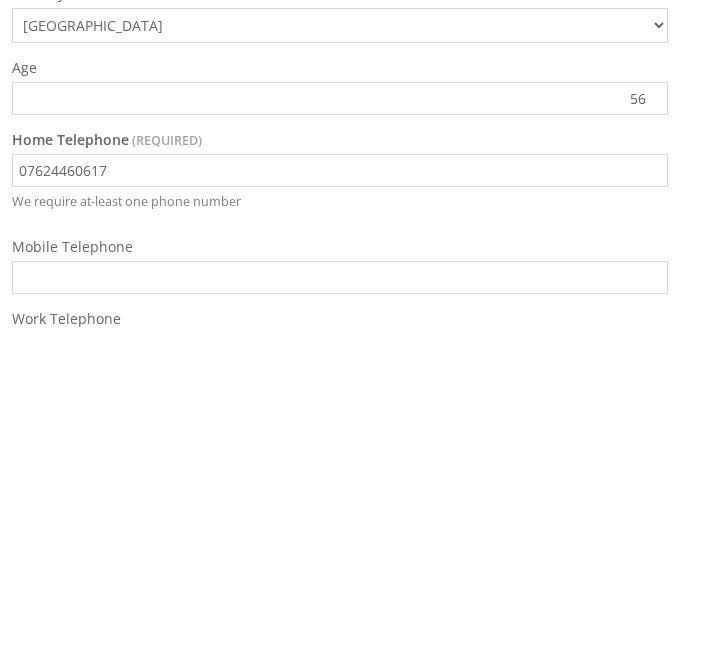 scroll, scrollTop: 765, scrollLeft: 0, axis: vertical 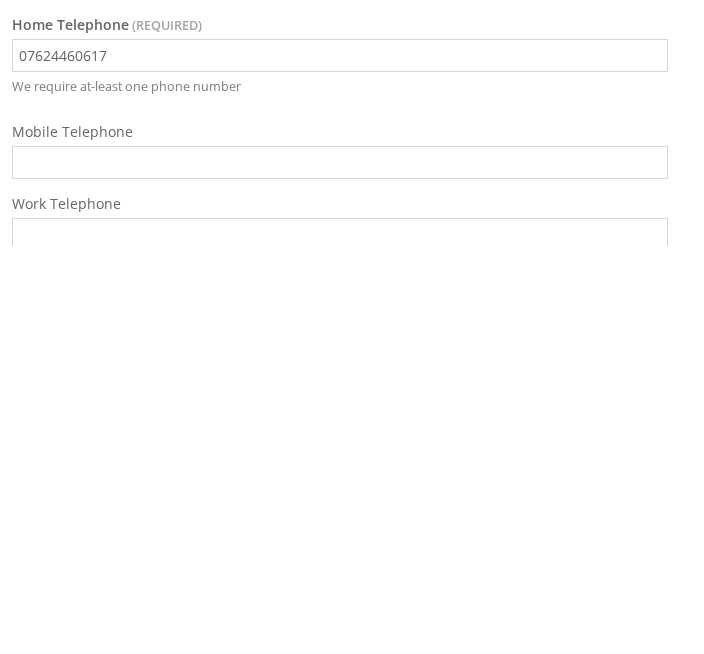 type on "07624460617" 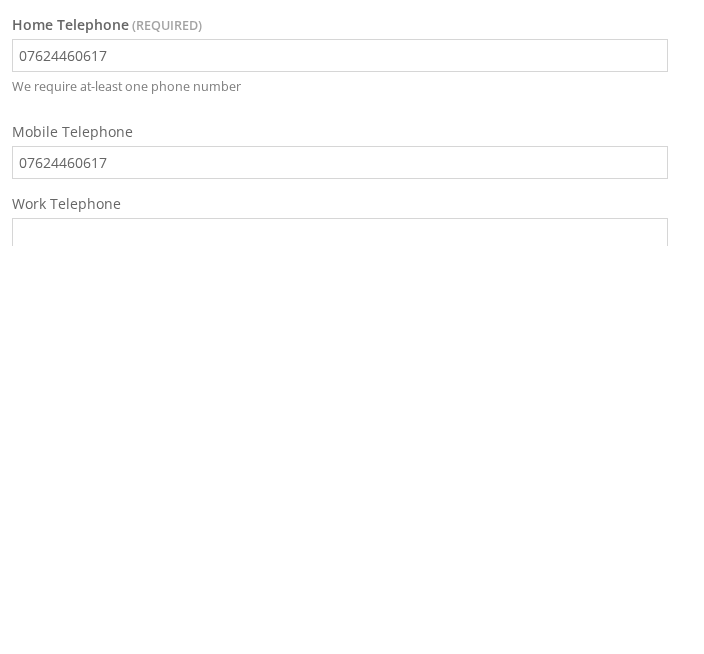 click on "Continue to Terms" at bounding box center (600, 693) 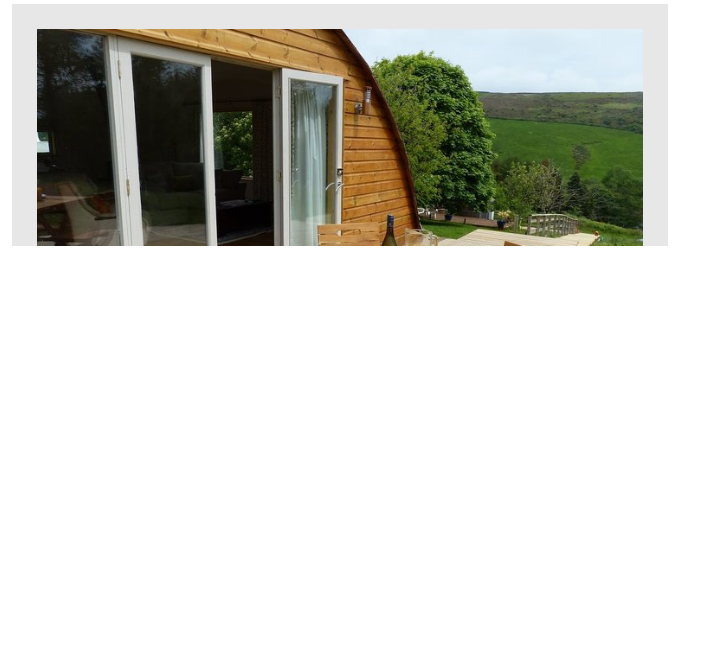 scroll, scrollTop: 307, scrollLeft: 0, axis: vertical 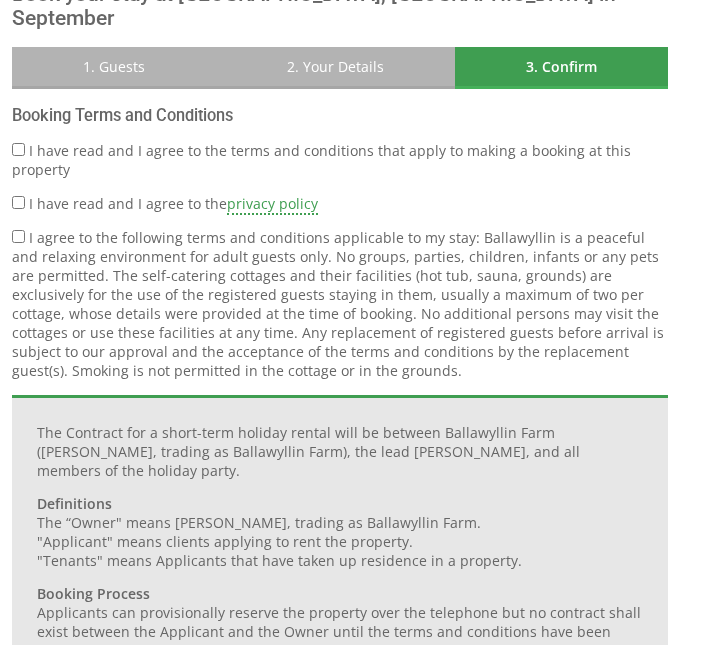 click on "I have read and I agree to the terms and conditions that apply to making a booking at this property" at bounding box center [18, 149] 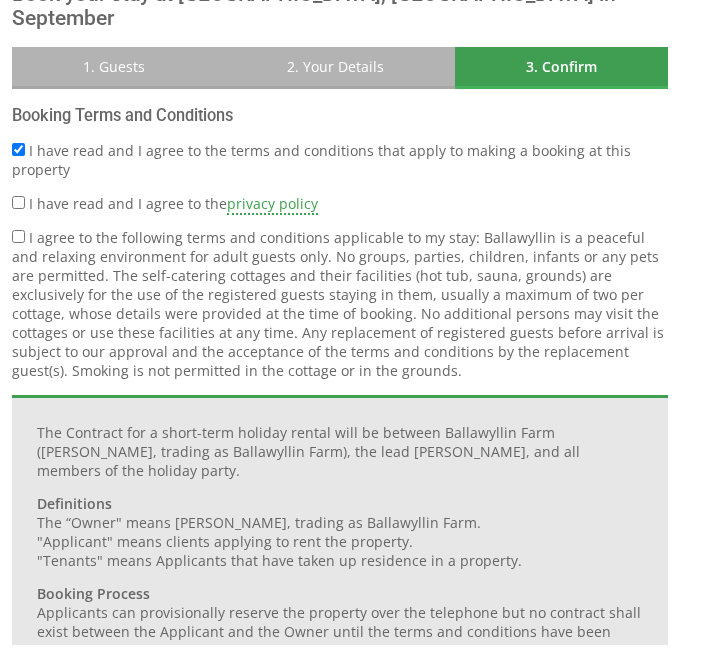 click on "I have read and I agree to the  privacy policy" at bounding box center [18, 202] 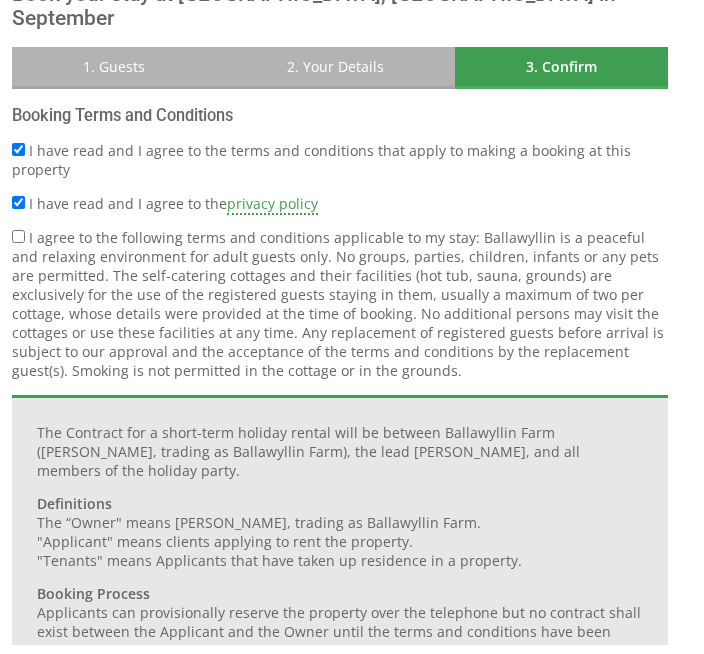 click on "I agree to the following terms and conditions applicable to my stay: Ballawyllin is a peaceful and relaxing environment for adult guests only. No groups, parties, children, infants or any pets are permitted. The self-catering cottages and their facilities (hot tub, sauna, grounds) are exclusively for the use of the registered guests staying in them, usually a maximum of two per cottage, whose details were provided at the time of booking. No additional persons may visit the cottages or use these facilities at any time. Any replacement of registered guests before arrival is subject to our approval and the acceptance of the terms and conditions by the replacement guest(s). Smoking is not permitted in the cottage or in the grounds." at bounding box center (338, 304) 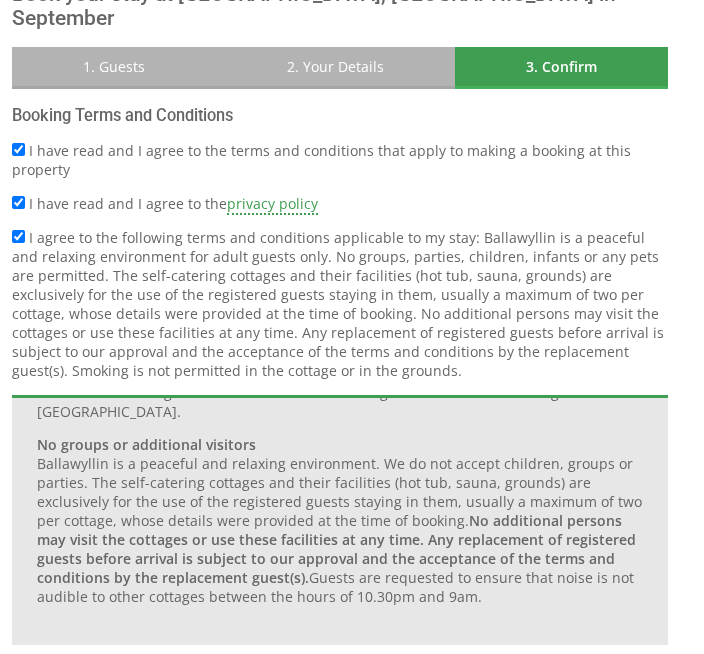 scroll, scrollTop: 1299, scrollLeft: 0, axis: vertical 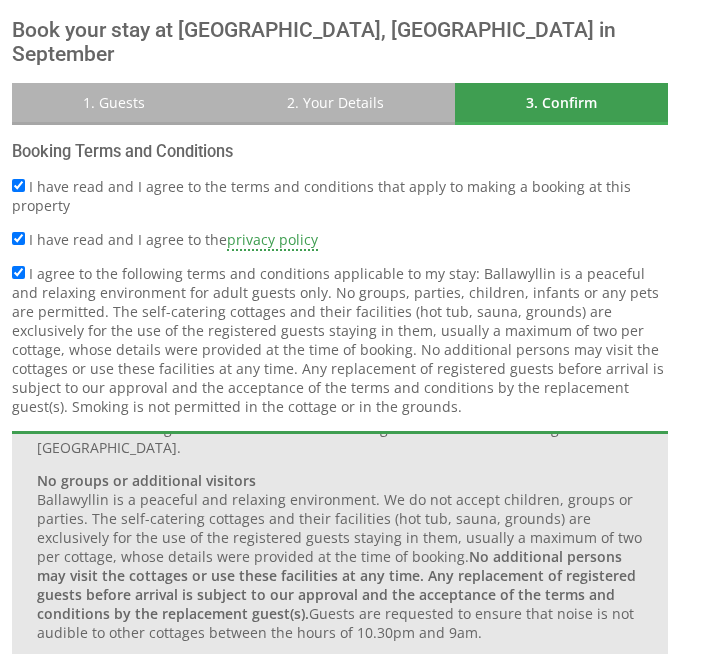 click on "3. Confirm" at bounding box center (561, 102) 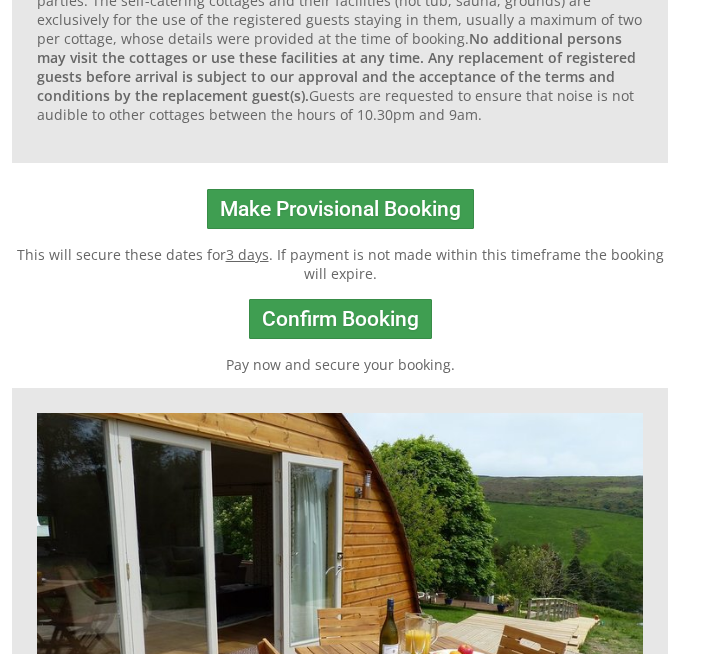 scroll, scrollTop: 789, scrollLeft: 0, axis: vertical 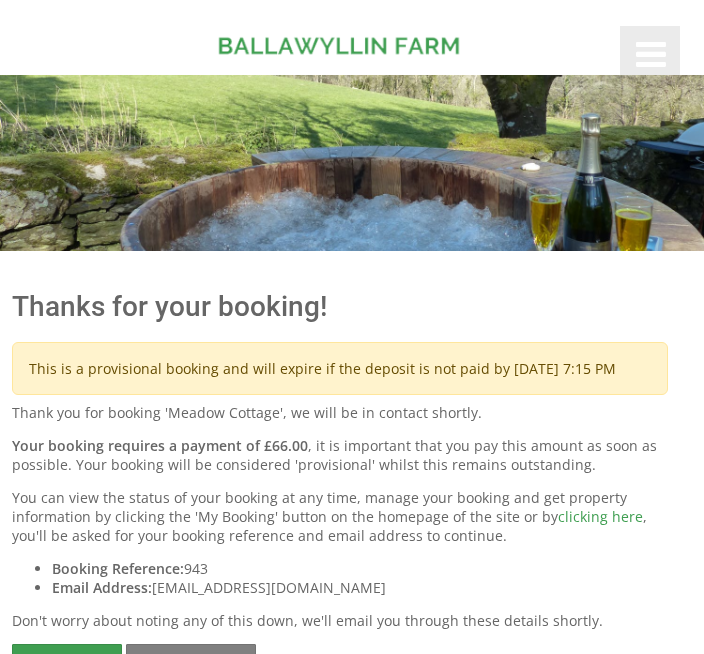 click at bounding box center [650, 58] 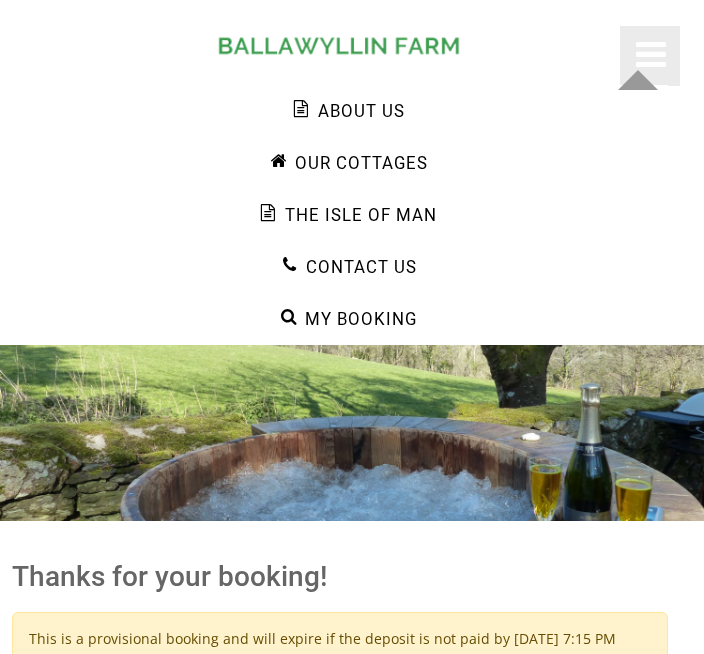 click on "Our Cottages" at bounding box center (345, 163) 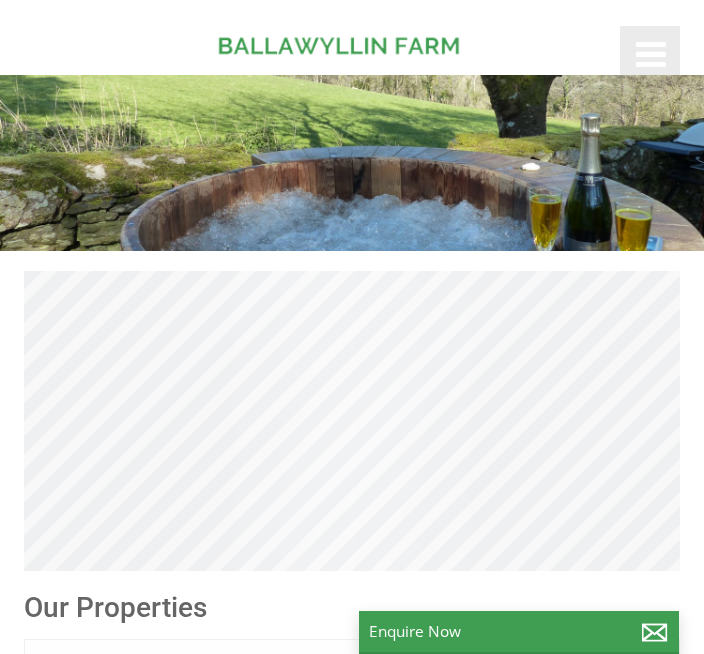 scroll, scrollTop: 0, scrollLeft: 18, axis: horizontal 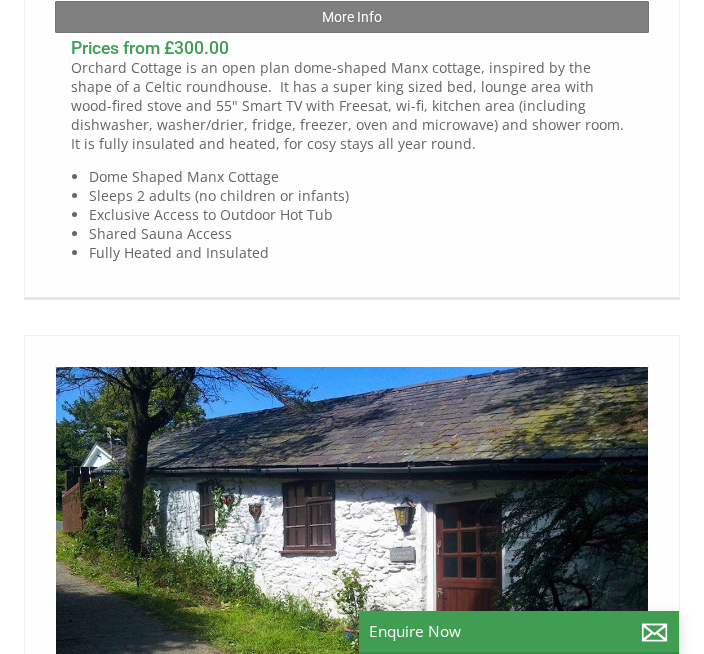 click on "Check Availability" at bounding box center (352, -20) 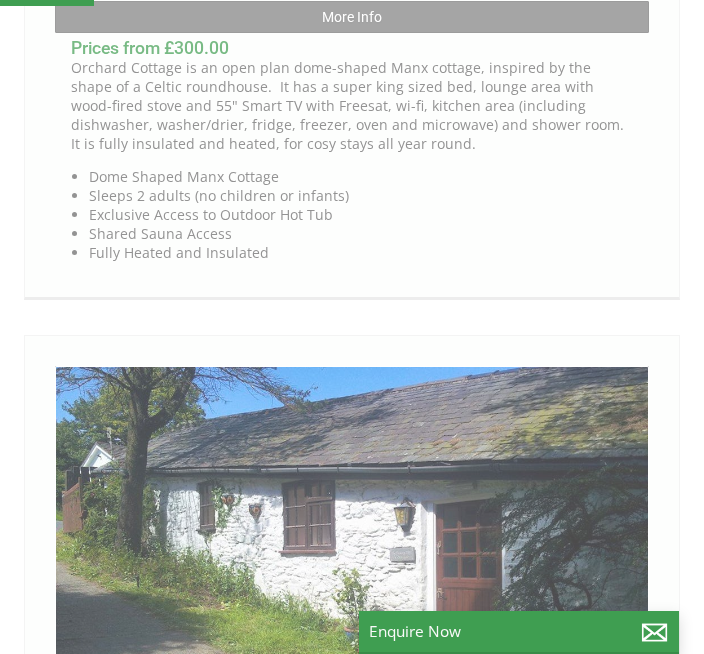click on "Check Availability" at bounding box center (352, -20) 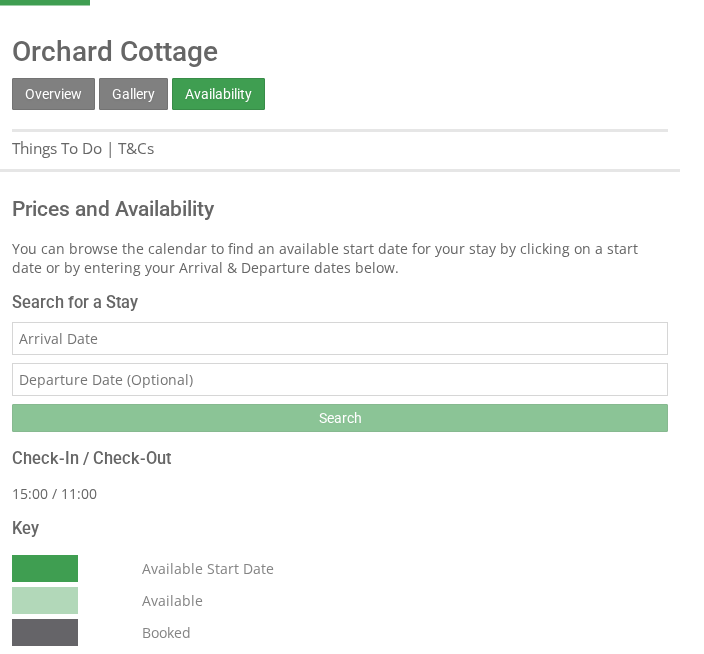 scroll, scrollTop: 262, scrollLeft: 0, axis: vertical 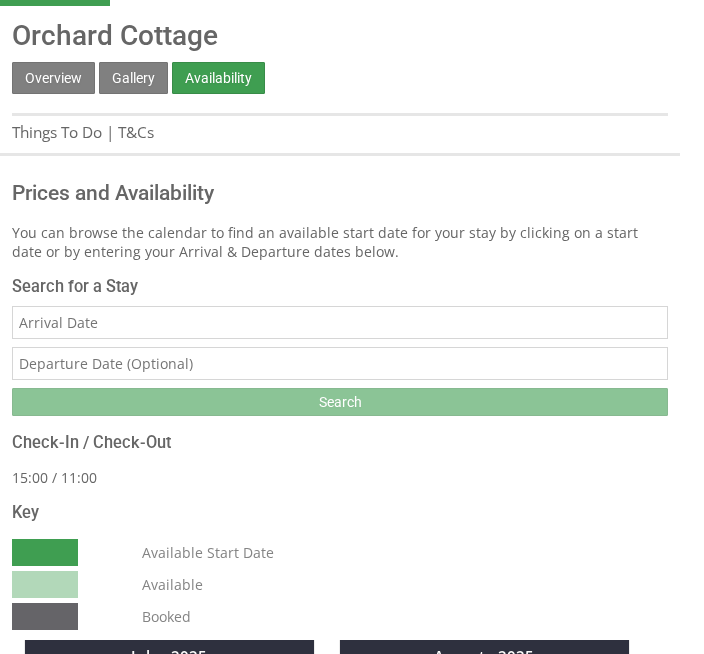 click on "Date" at bounding box center (340, 322) 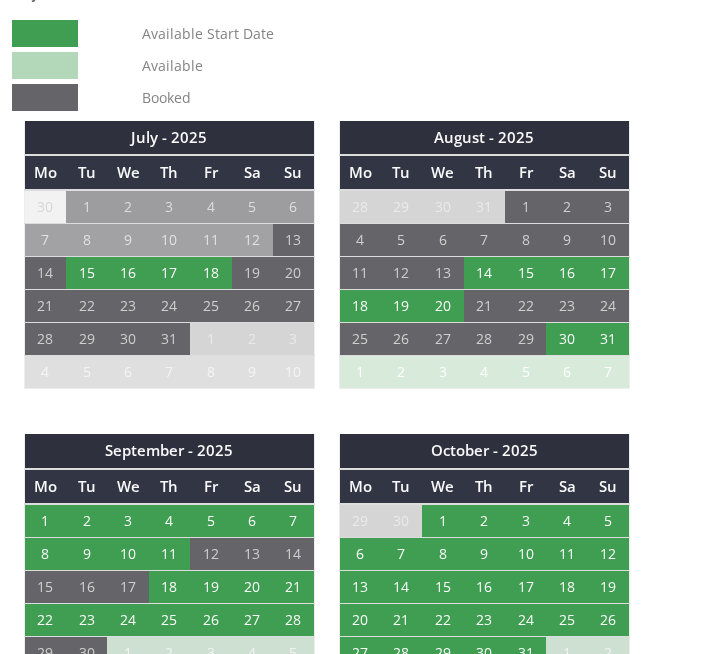 scroll, scrollTop: 781, scrollLeft: 0, axis: vertical 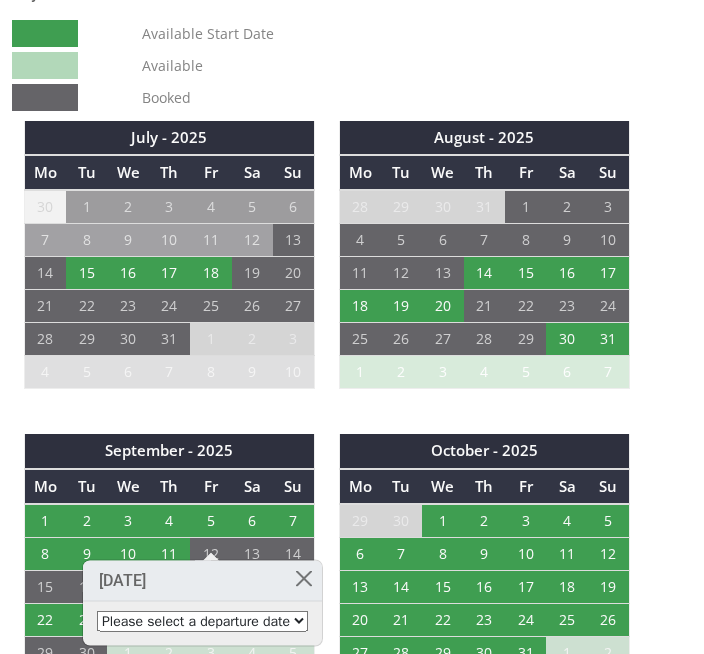click on "7" at bounding box center (293, 521) 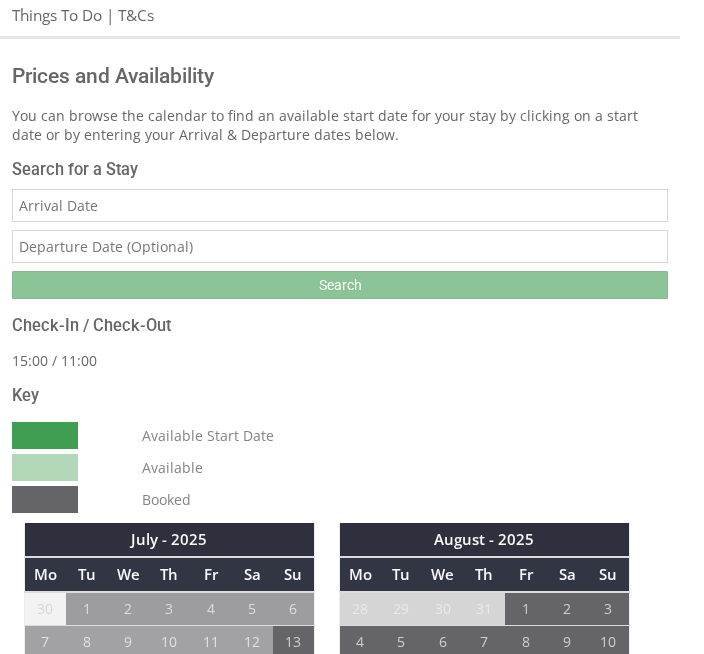 scroll, scrollTop: 372, scrollLeft: 0, axis: vertical 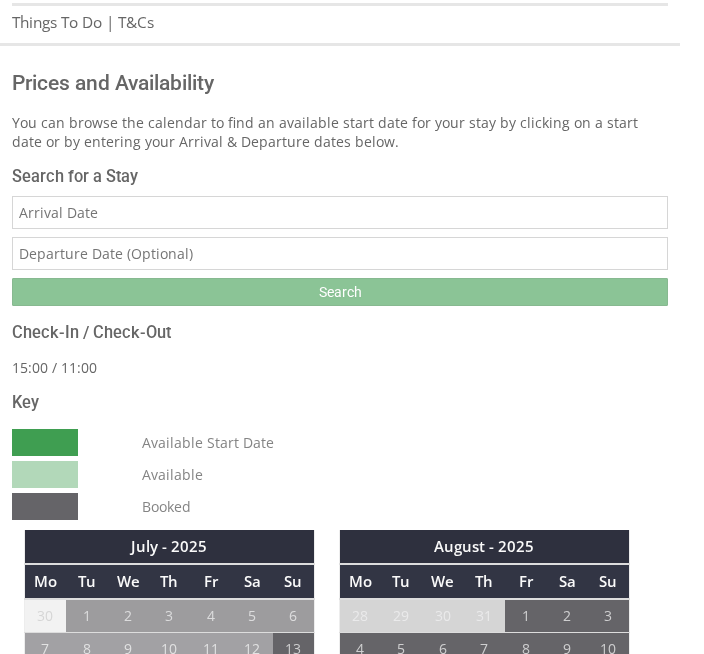 click on "Date" at bounding box center [340, 212] 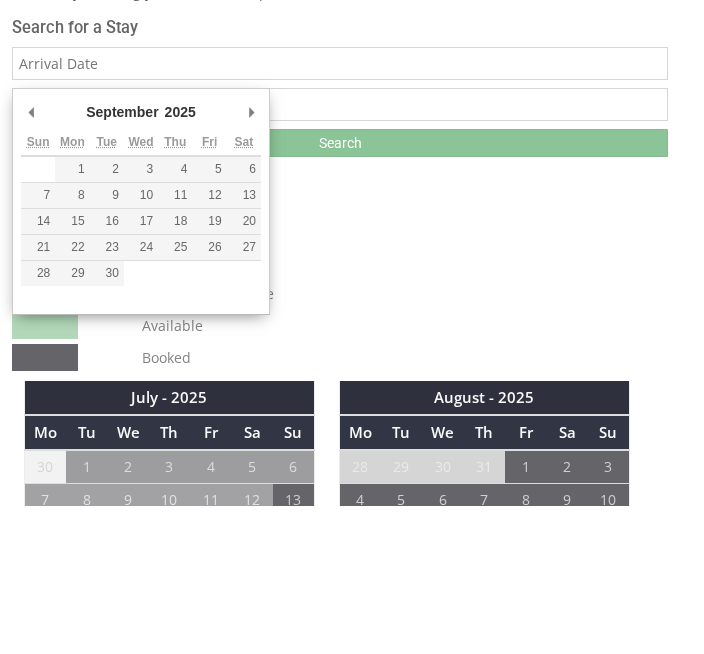 type on "[DATE]" 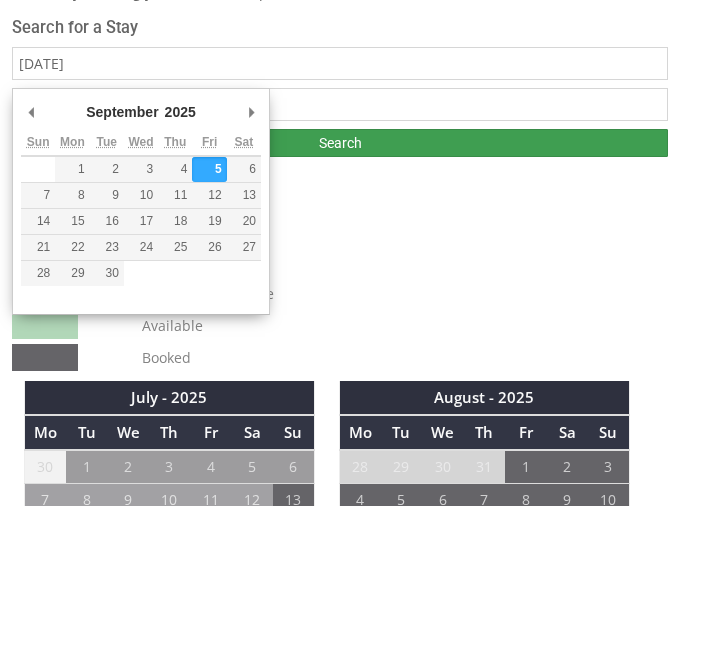 scroll, scrollTop: 521, scrollLeft: 0, axis: vertical 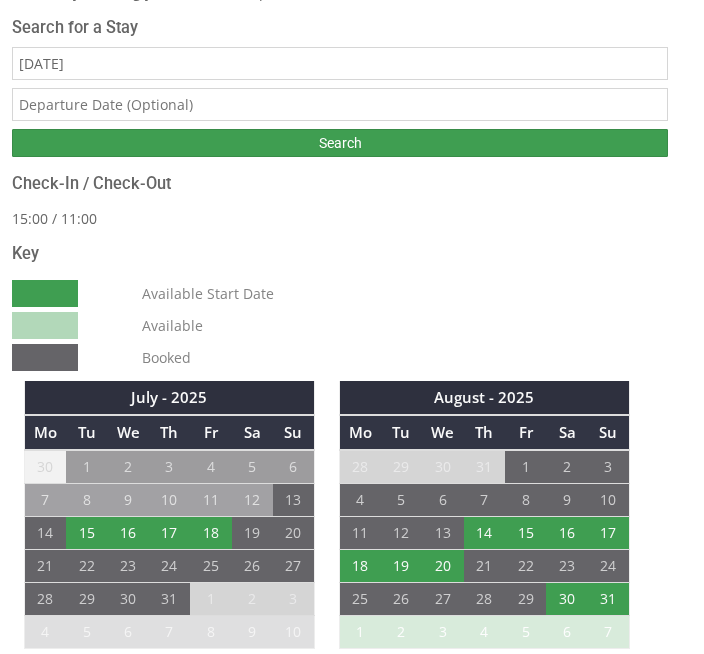click at bounding box center (340, 104) 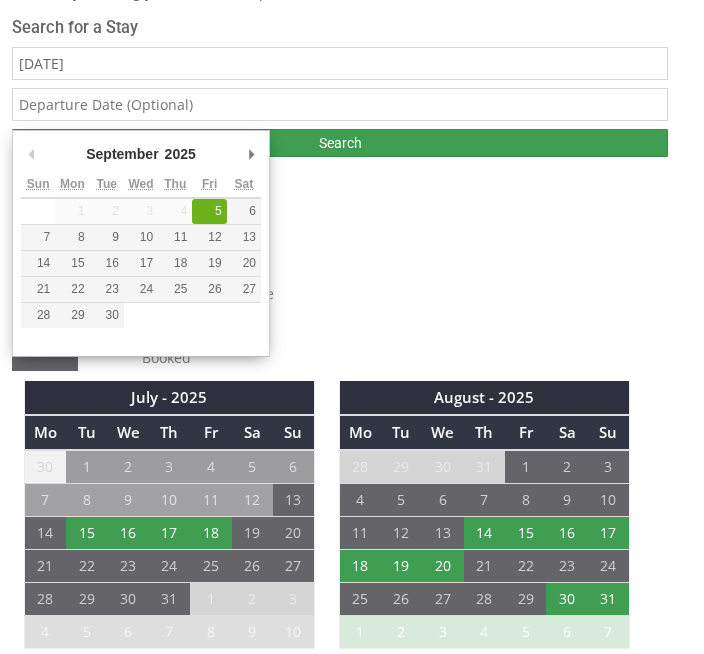 scroll, scrollTop: 520, scrollLeft: 0, axis: vertical 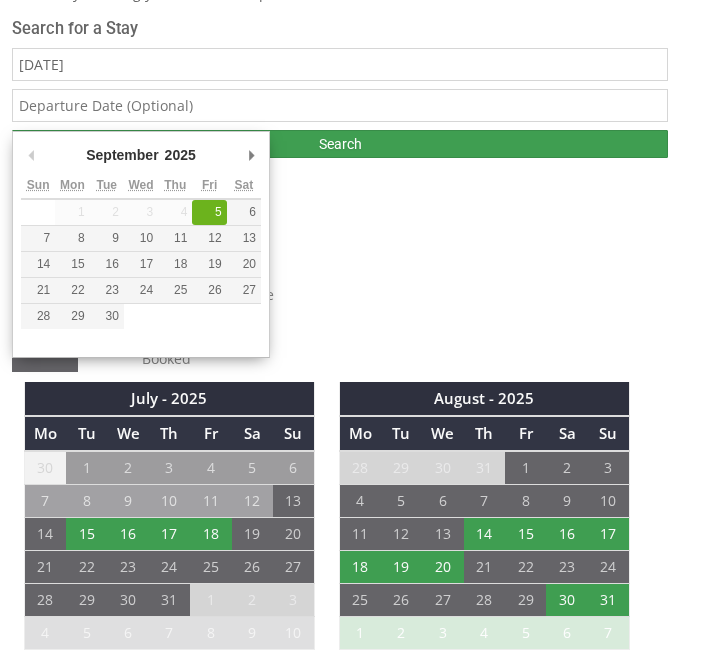 type on "[DATE]" 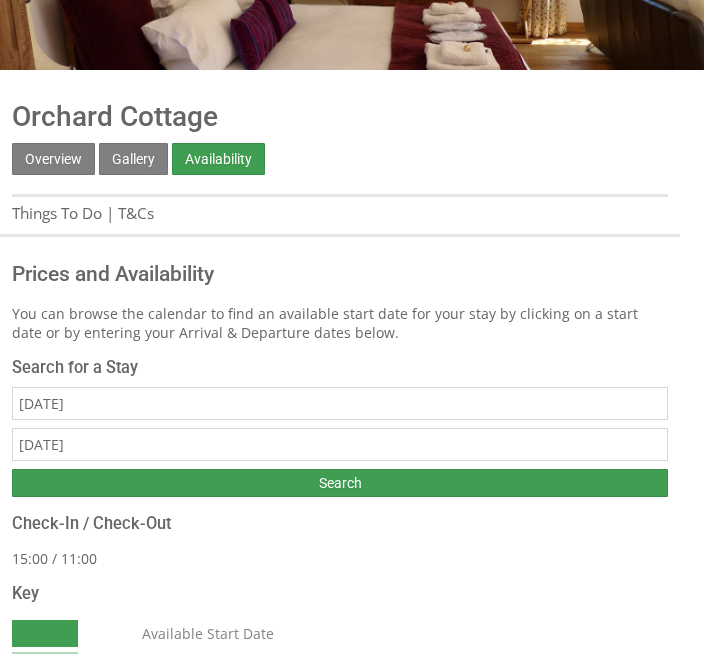 scroll, scrollTop: 224, scrollLeft: 0, axis: vertical 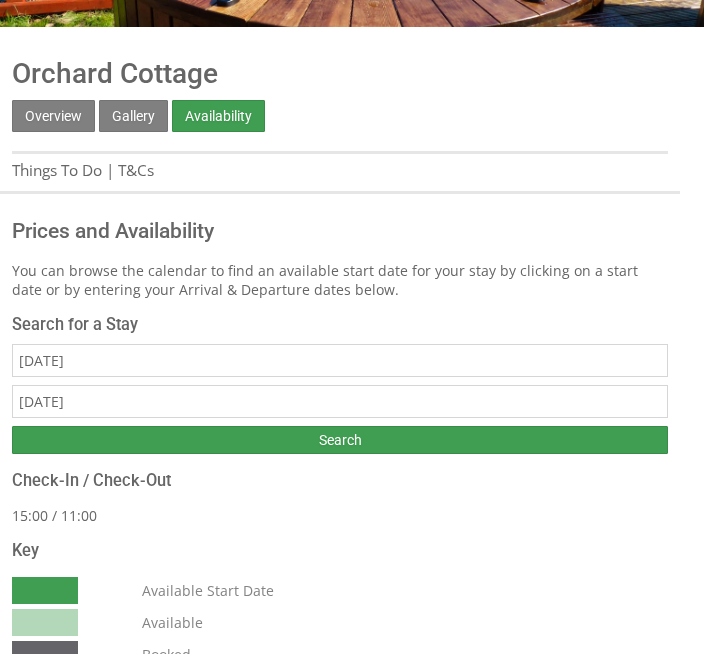 click on "Search" at bounding box center (340, 440) 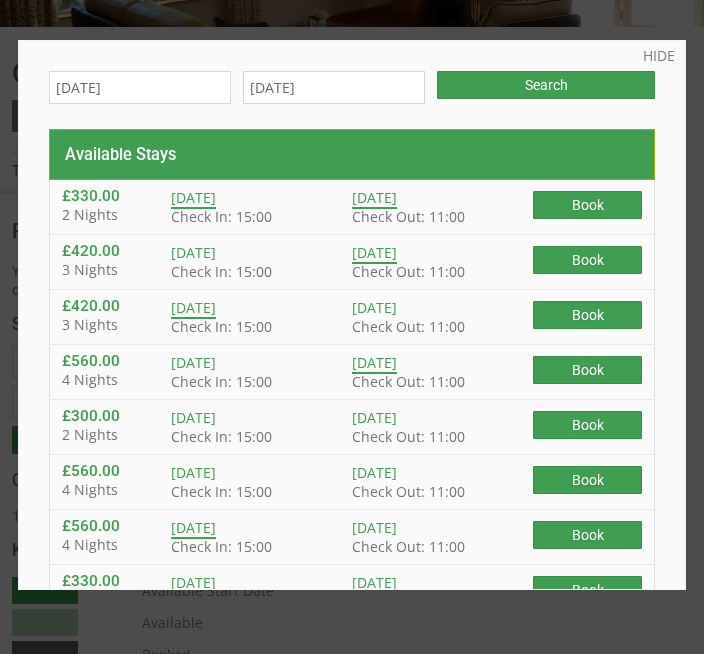 click on "Book" at bounding box center [587, 205] 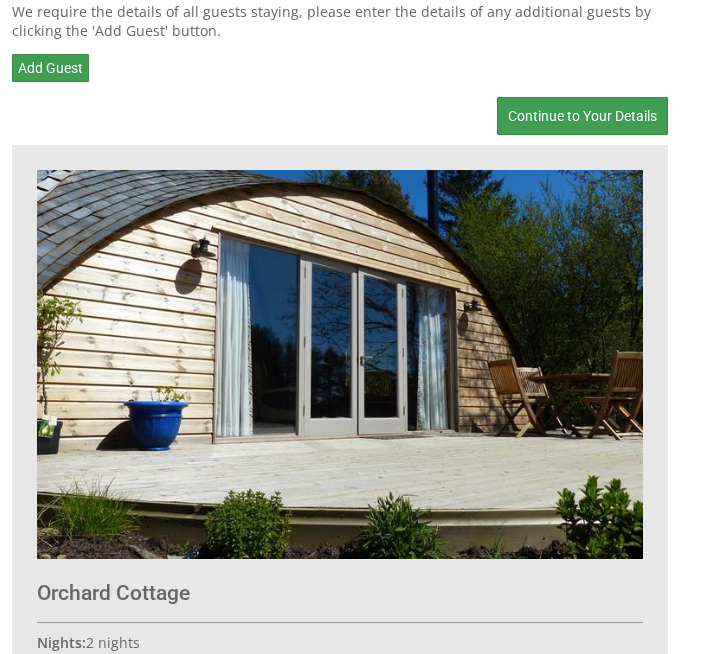 scroll, scrollTop: 589, scrollLeft: 0, axis: vertical 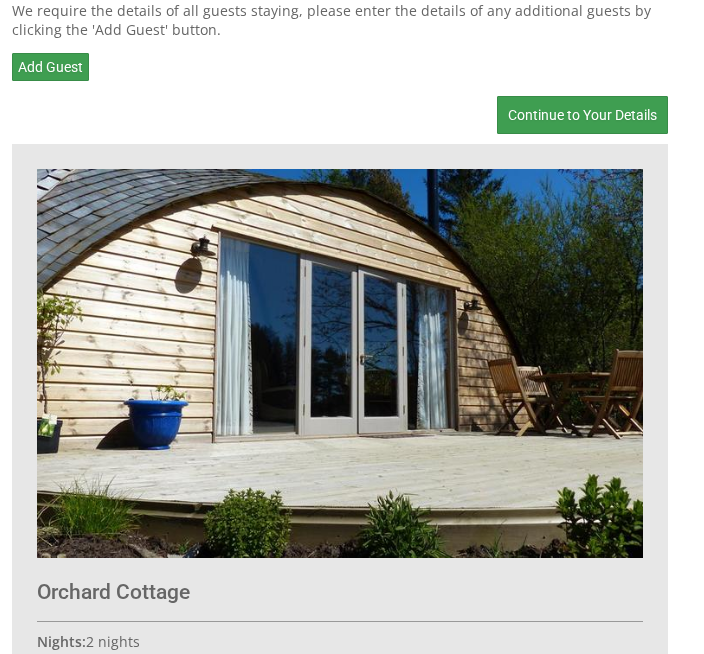 click on "Continue to Your Details" at bounding box center [582, 115] 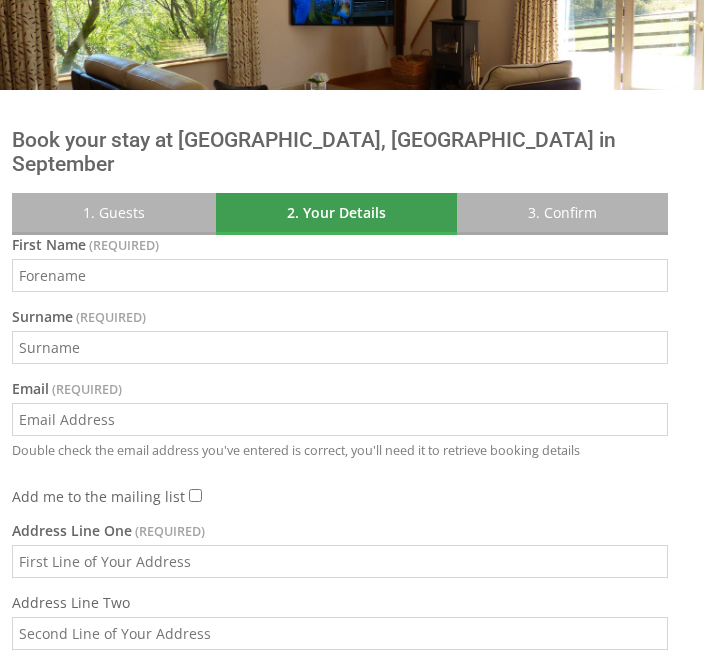 scroll, scrollTop: 121, scrollLeft: 0, axis: vertical 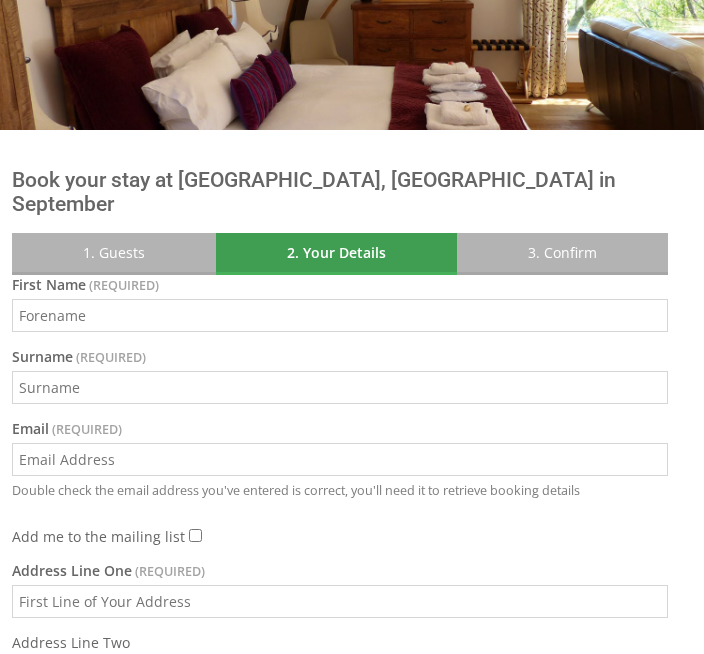 click on "First Name" at bounding box center (340, 315) 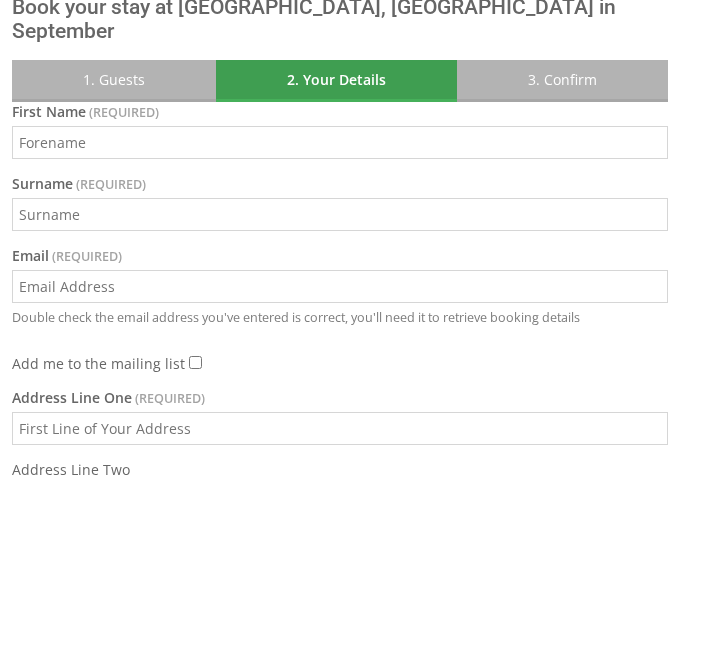 type on "[PERSON_NAME]" 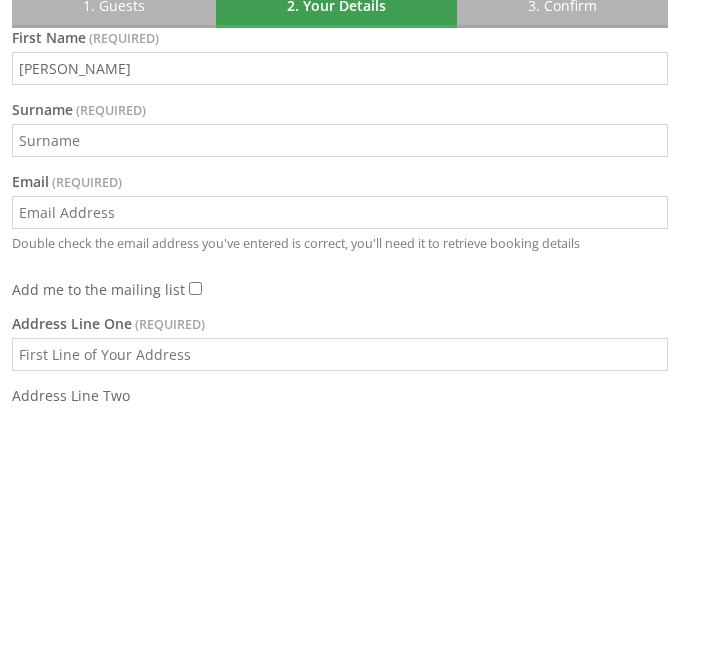 type on "[PERSON_NAME]" 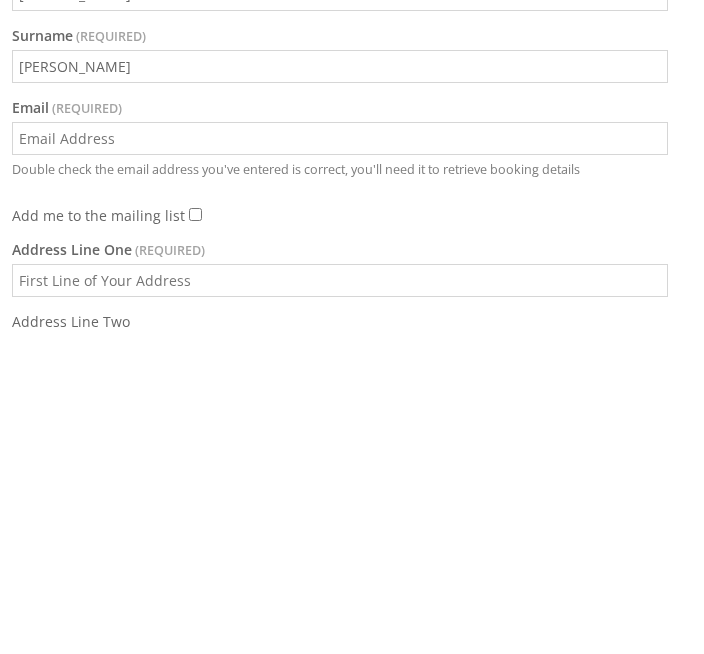 type on "[EMAIL_ADDRESS][DOMAIN_NAME]" 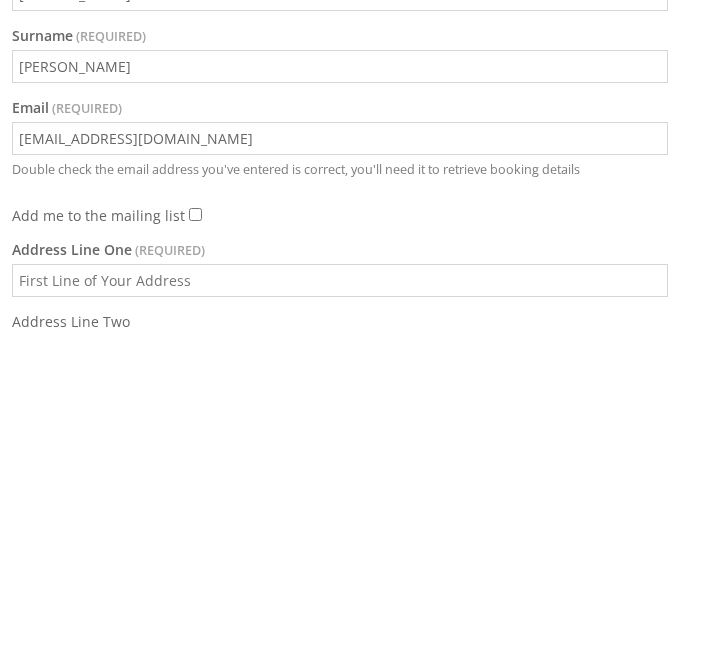 scroll, scrollTop: 442, scrollLeft: 0, axis: vertical 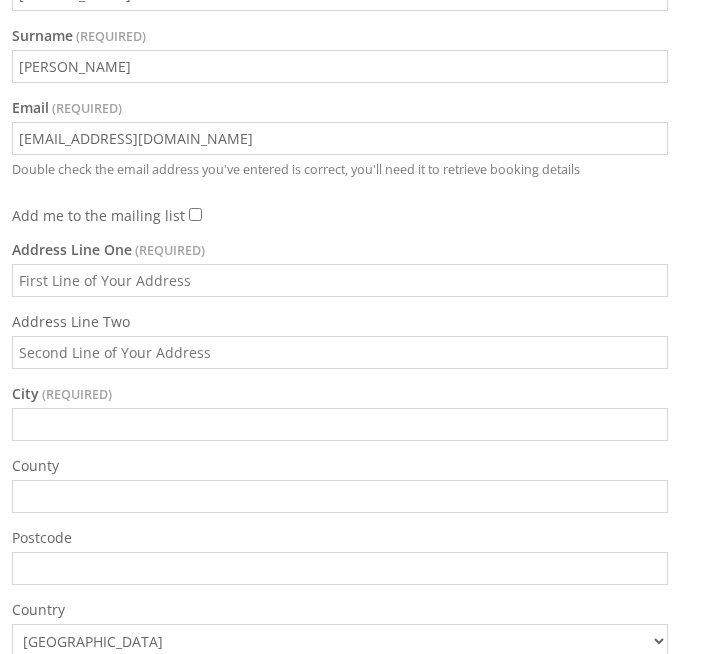click on "Address Line One" at bounding box center (340, 280) 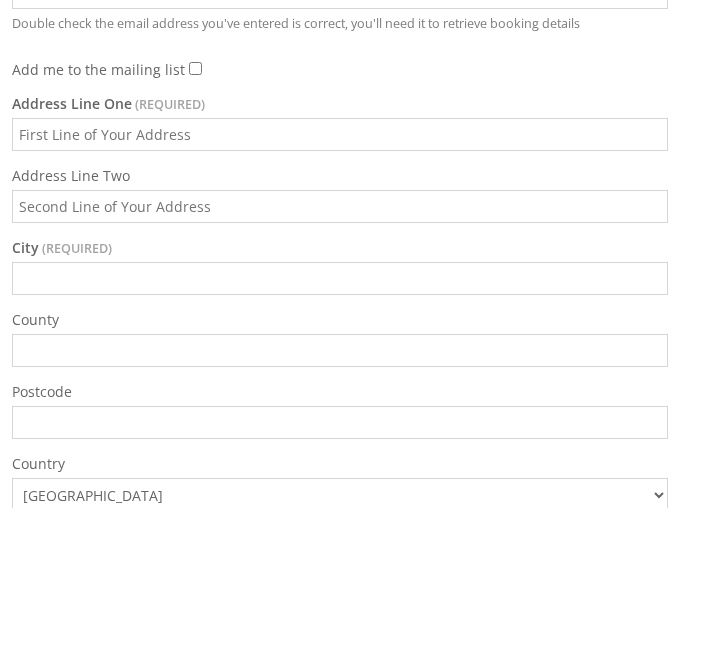 type on "Apt 24" 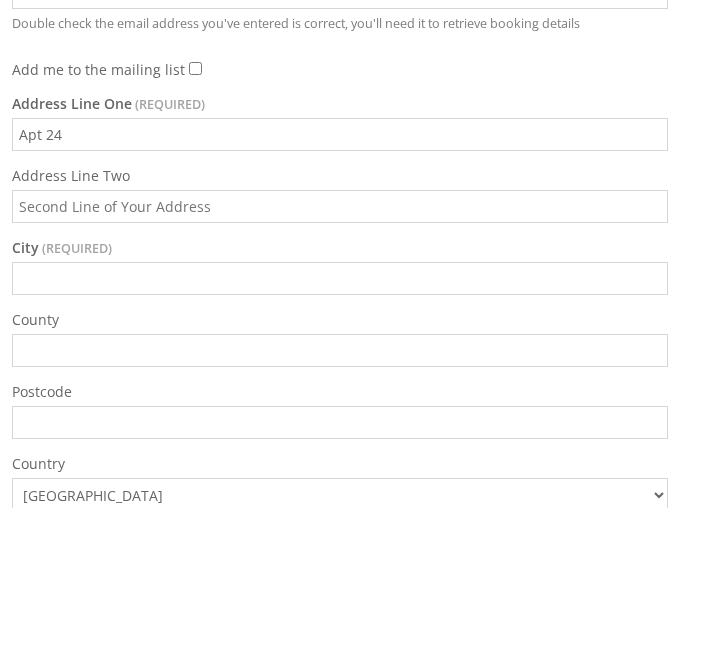 type on "[PERSON_NAME] Close" 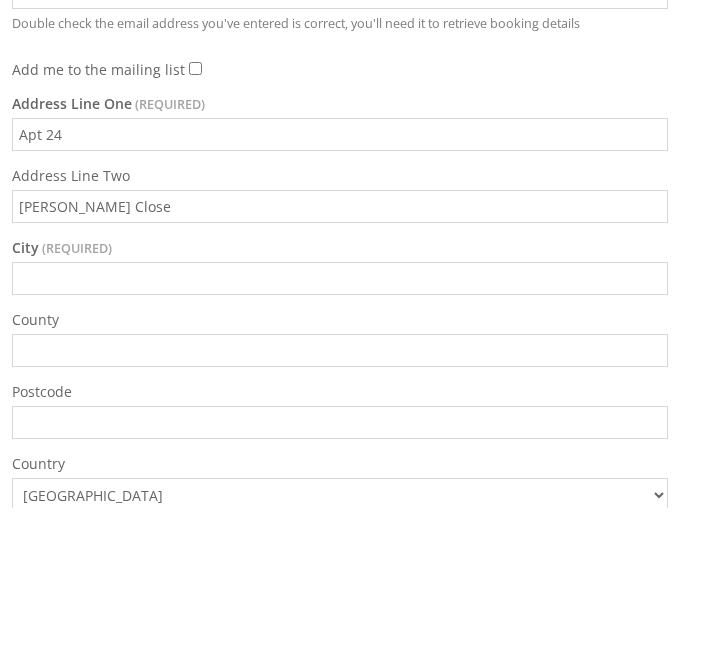 type on "[PERSON_NAME]" 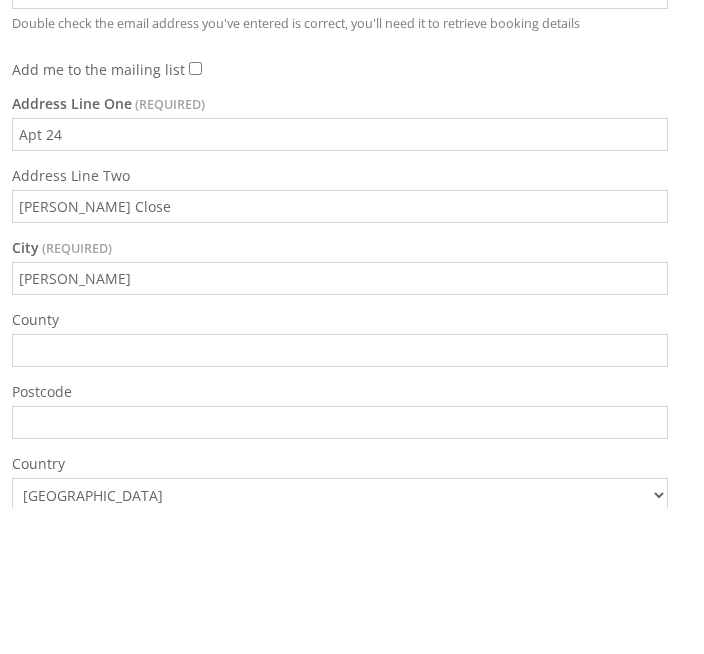 type on "IM2 1BT" 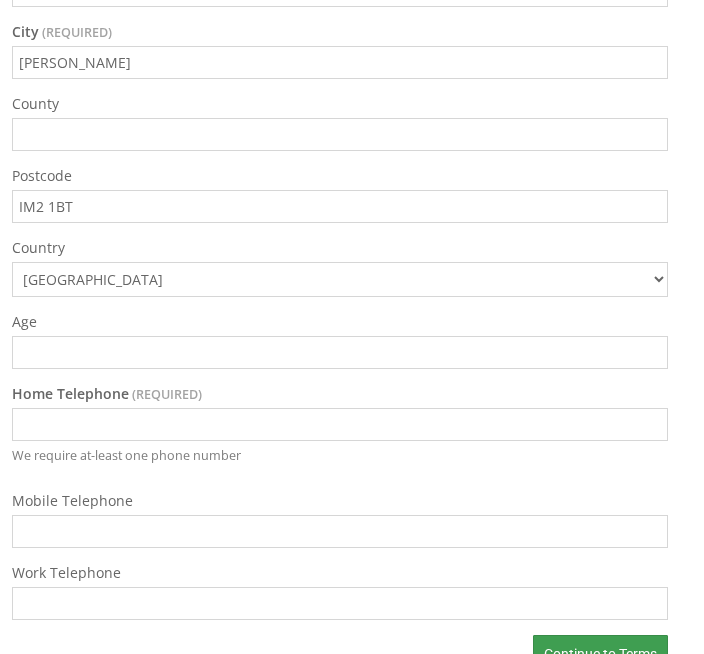 scroll, scrollTop: 804, scrollLeft: 0, axis: vertical 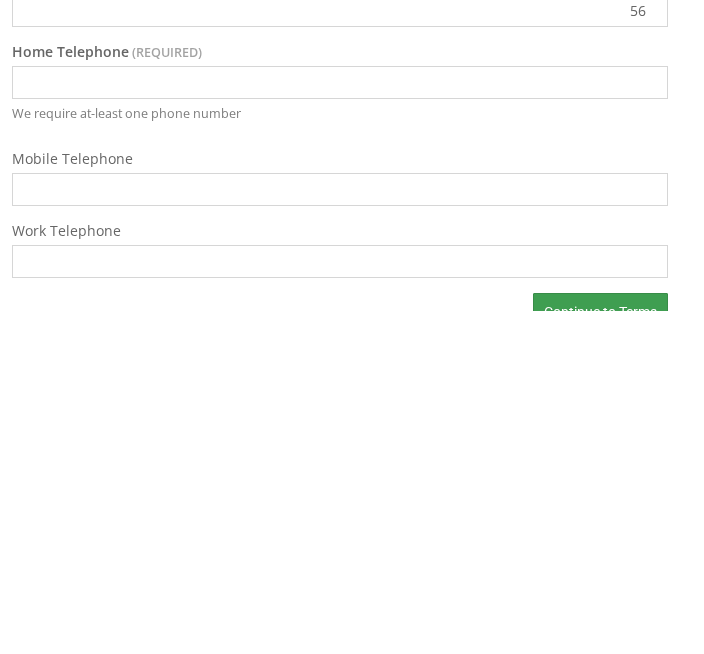 type on "56" 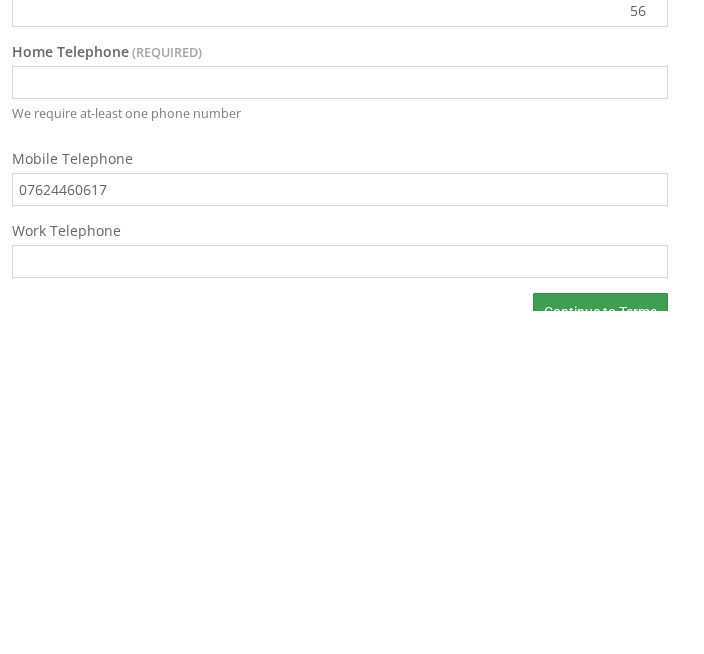 scroll, scrollTop: 839, scrollLeft: 0, axis: vertical 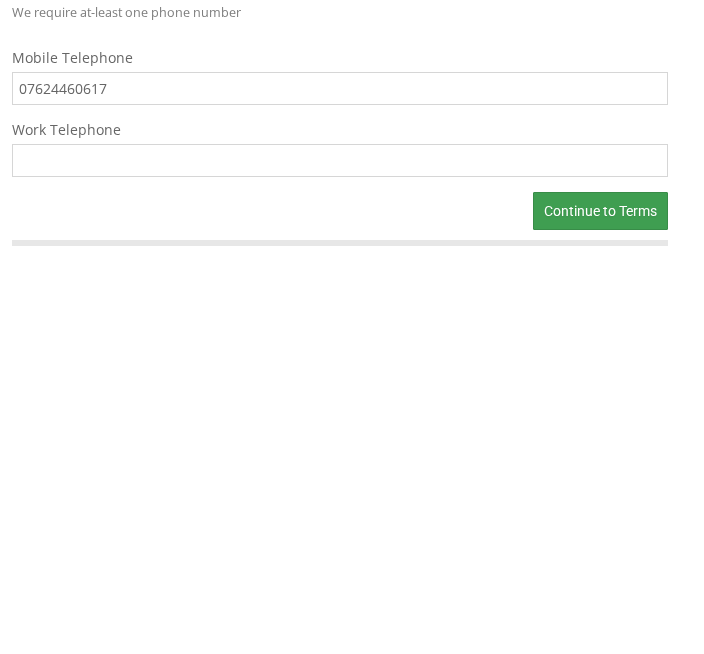 type on "07624460617" 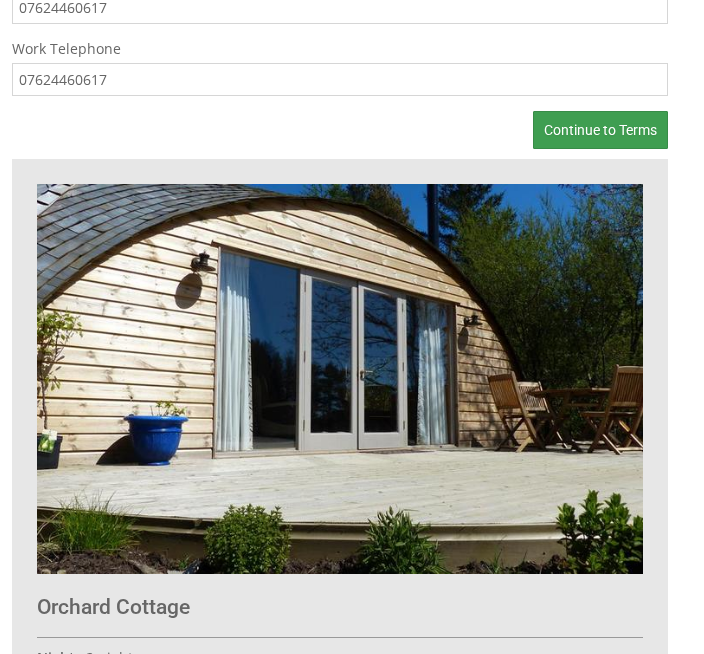 scroll, scrollTop: 1327, scrollLeft: 0, axis: vertical 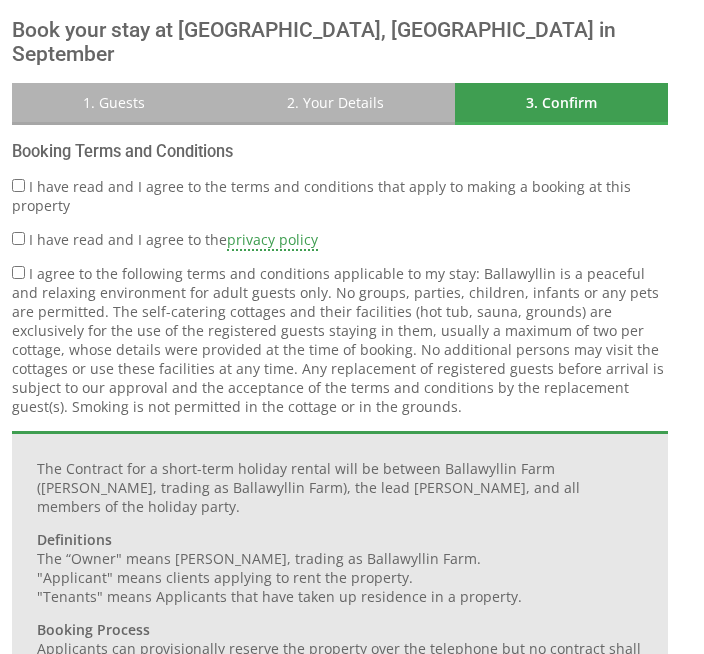 click on "I have read and I agree to the terms and conditions that apply to making a booking at this property" at bounding box center [18, 185] 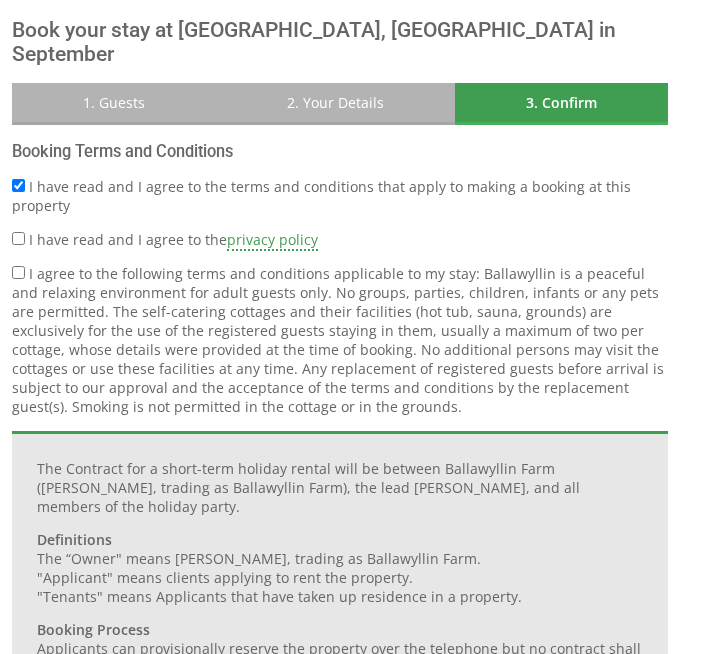 click on "I have read and I agree to the  privacy policy" at bounding box center [18, 238] 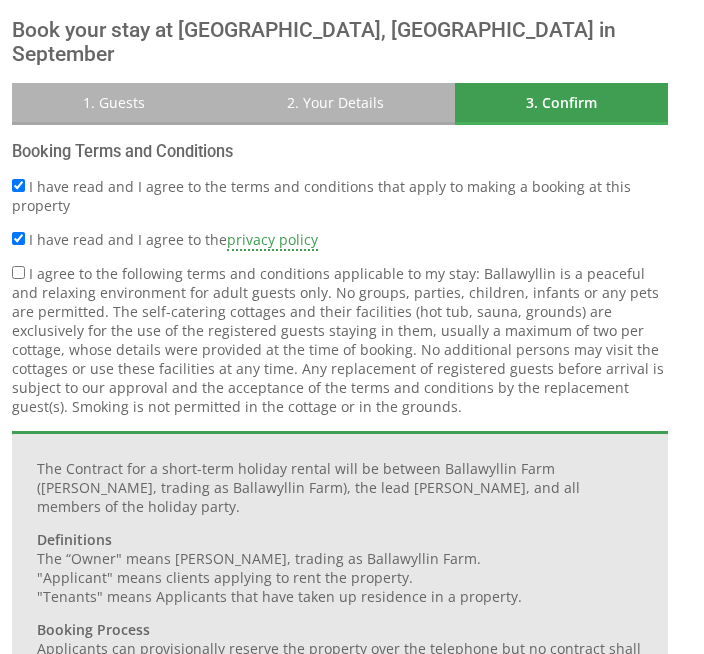 click on "I agree to the following terms and conditions applicable to my stay: Ballawyllin is a peaceful and relaxing environment for adult guests only. No groups, parties, children, infants or any pets are permitted. The self-catering cottages and their facilities (hot tub, sauna, grounds) are exclusively for the use of the registered guests staying in them, usually a maximum of two per cottage, whose details were provided at the time of booking. No additional persons may visit the cottages or use these facilities at any time. Any replacement of registered guests before arrival is subject to our approval and the acceptance of the terms and conditions by the replacement guest(s). Smoking is not permitted in the cottage or in the grounds." at bounding box center [338, 340] 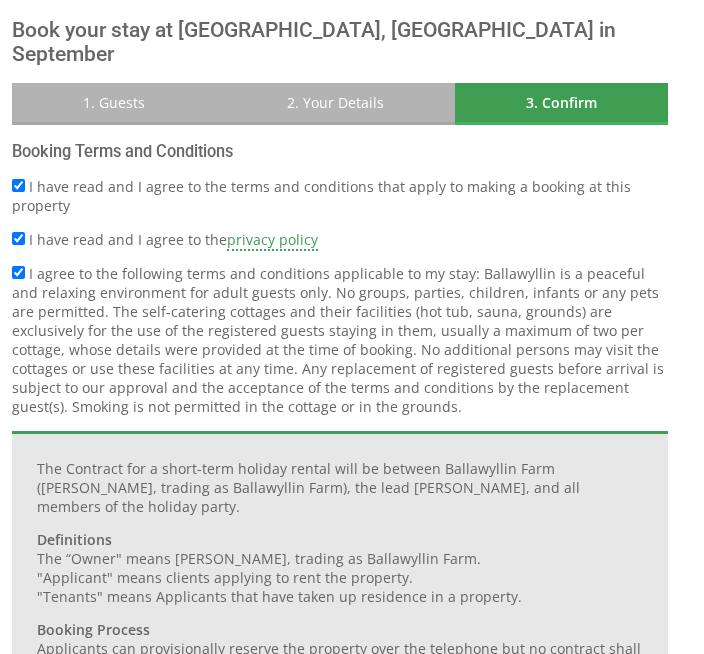 click on "3. Confirm" at bounding box center (561, 102) 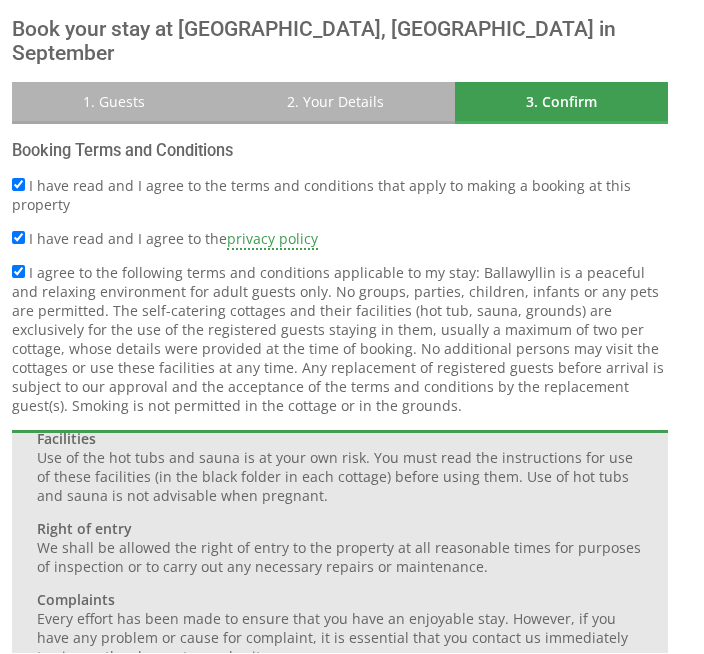 scroll, scrollTop: 931, scrollLeft: 0, axis: vertical 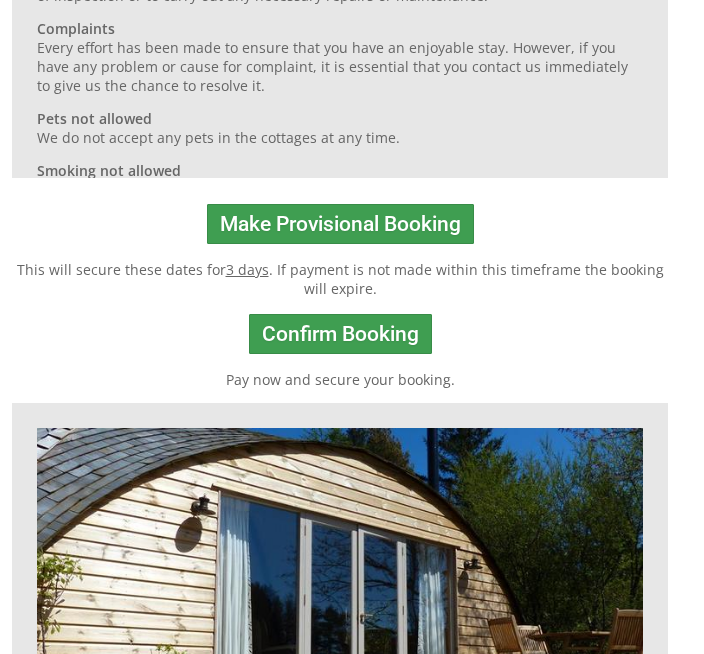 click on "Make Provisional Booking" at bounding box center (340, 224) 